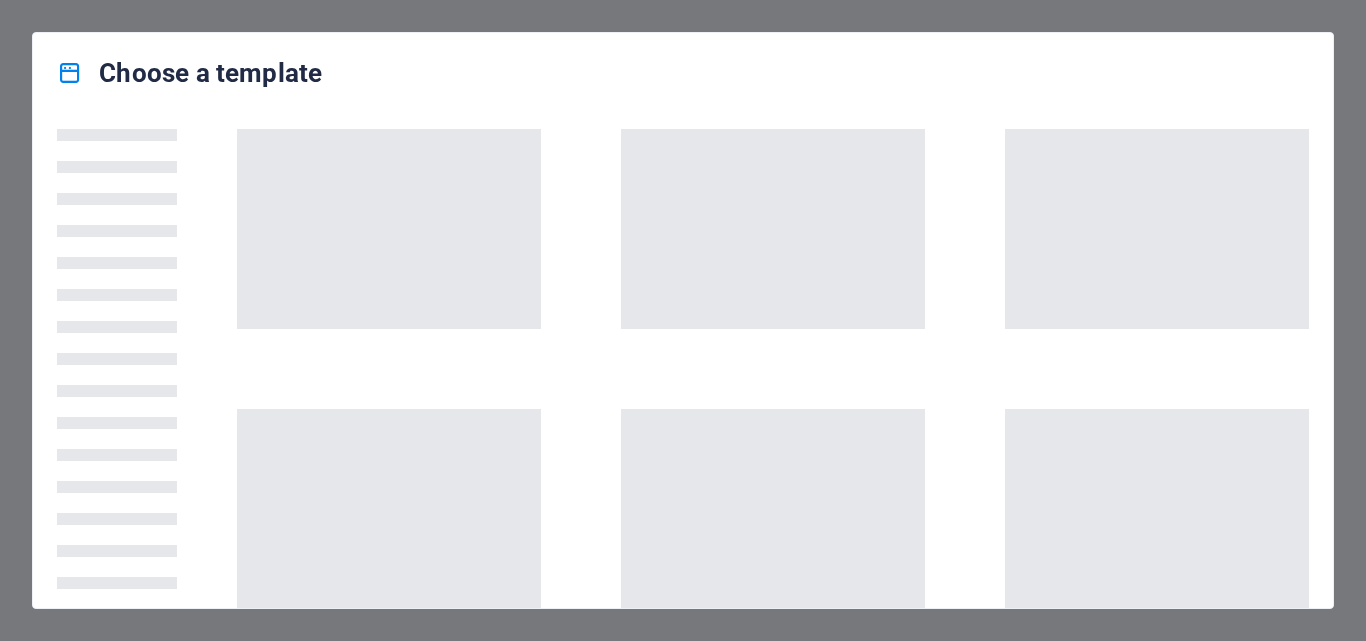 scroll, scrollTop: 0, scrollLeft: 0, axis: both 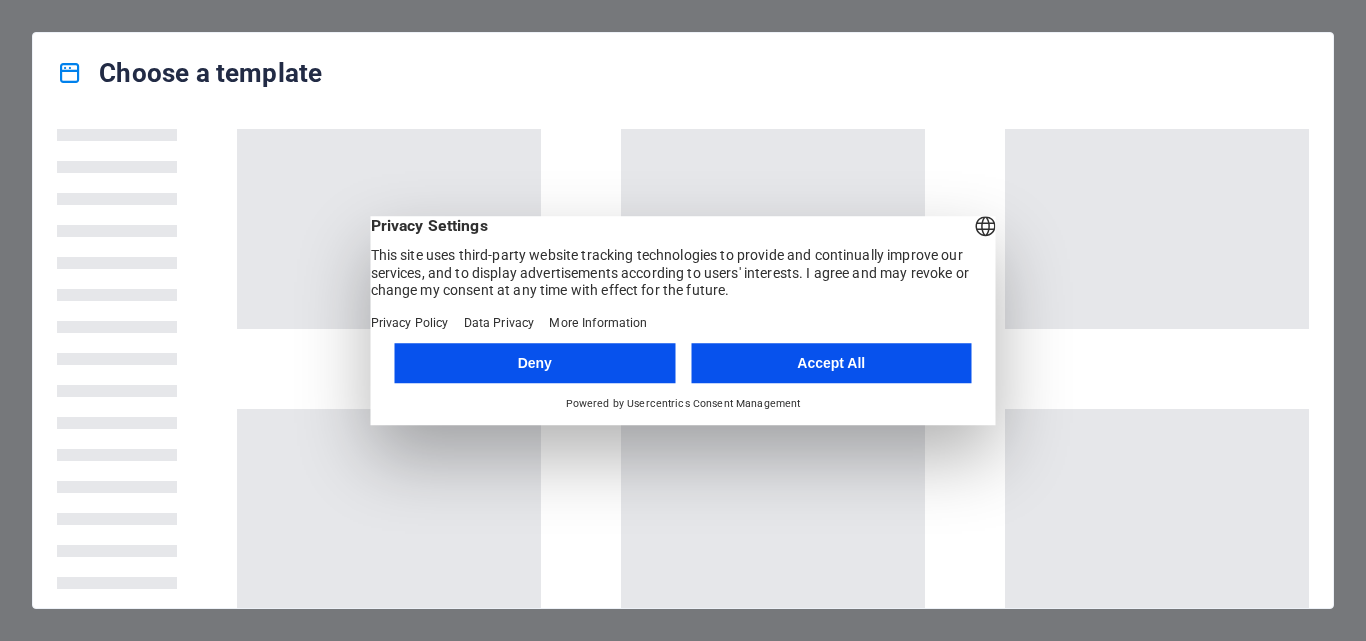 click on "Accept All" at bounding box center (831, 363) 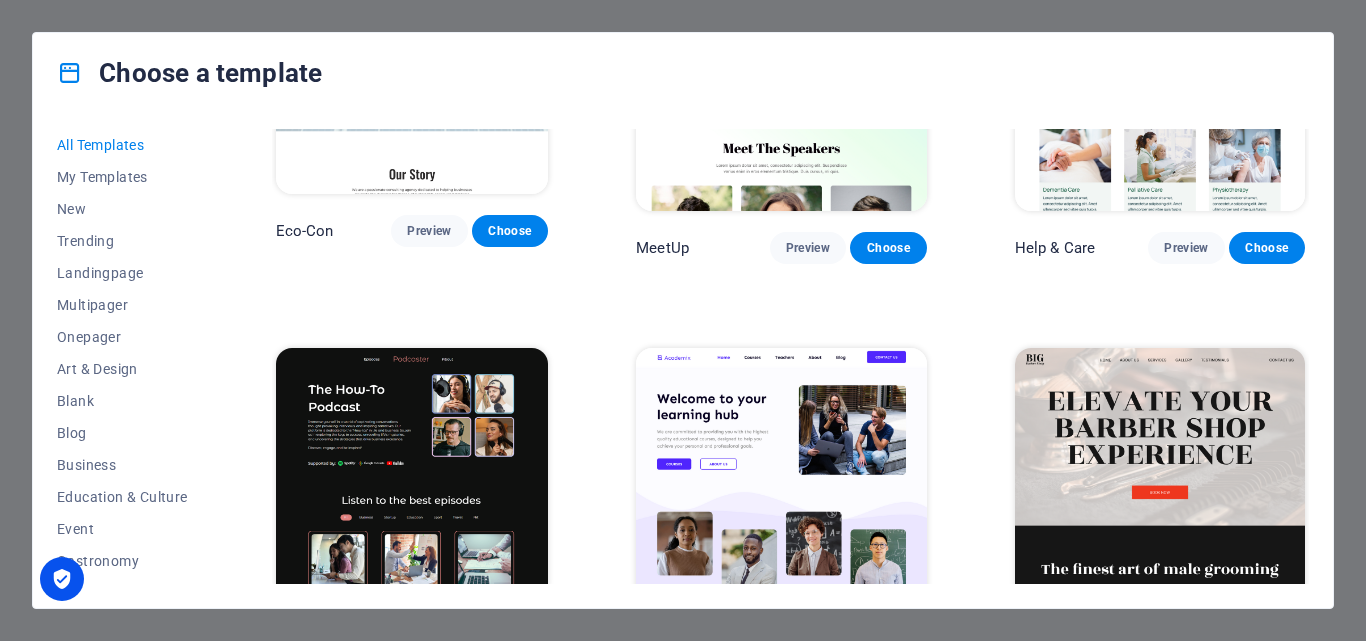 scroll, scrollTop: 1000, scrollLeft: 0, axis: vertical 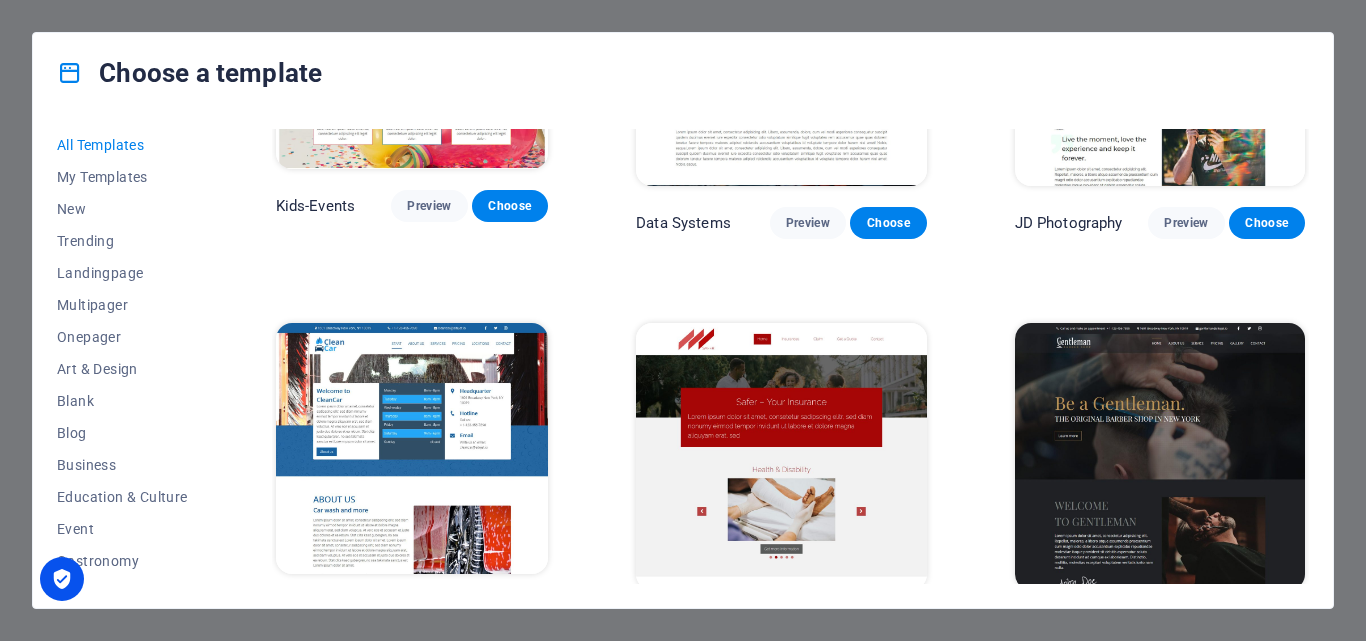 drag, startPoint x: 1308, startPoint y: 299, endPoint x: 1285, endPoint y: 385, distance: 89.02247 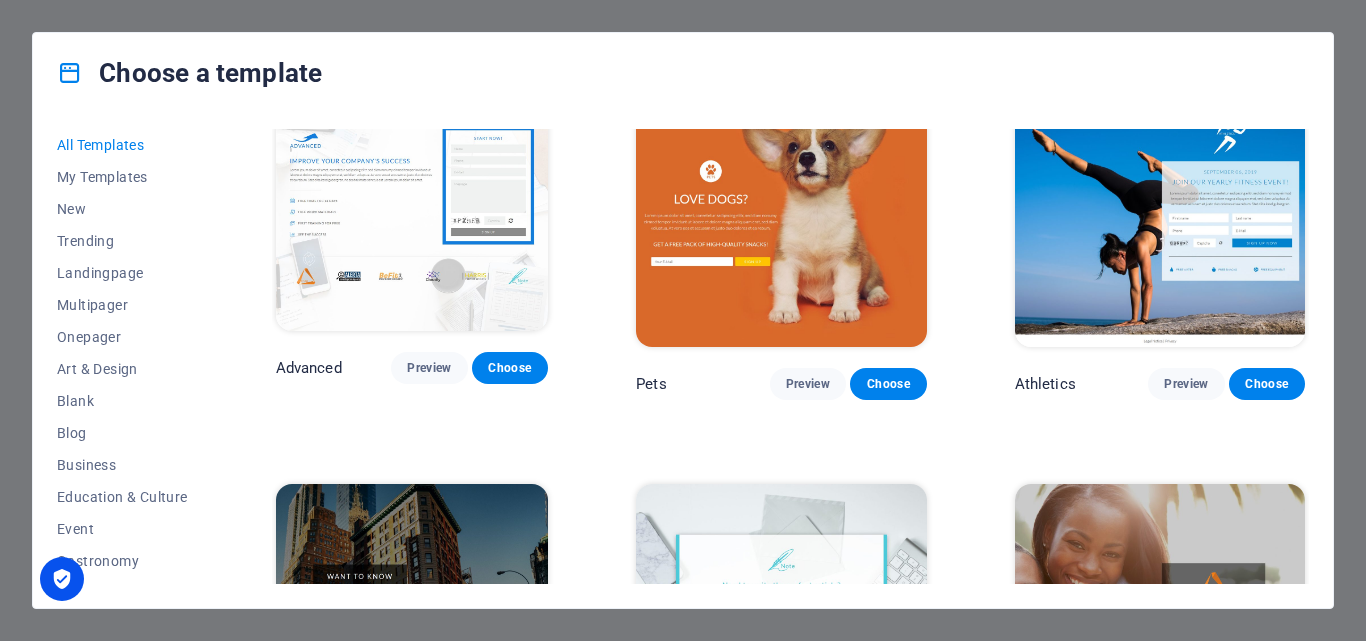scroll, scrollTop: 19042, scrollLeft: 0, axis: vertical 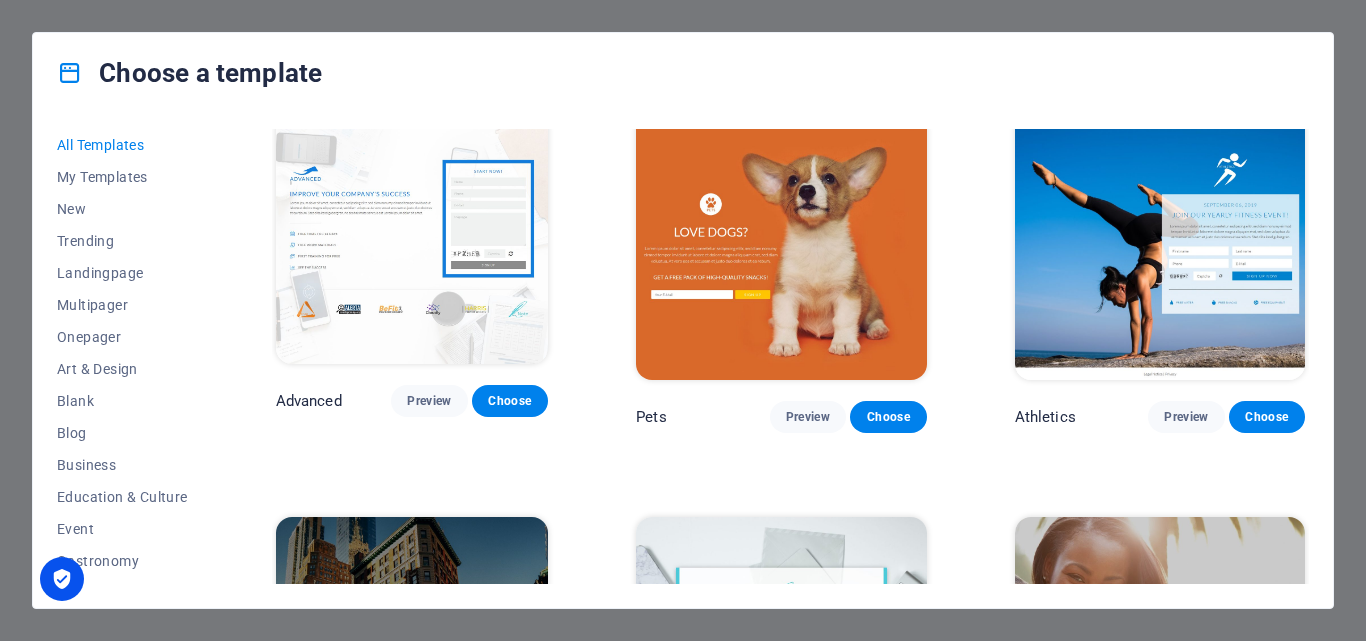 drag, startPoint x: 449, startPoint y: 483, endPoint x: 642, endPoint y: 569, distance: 211.29364 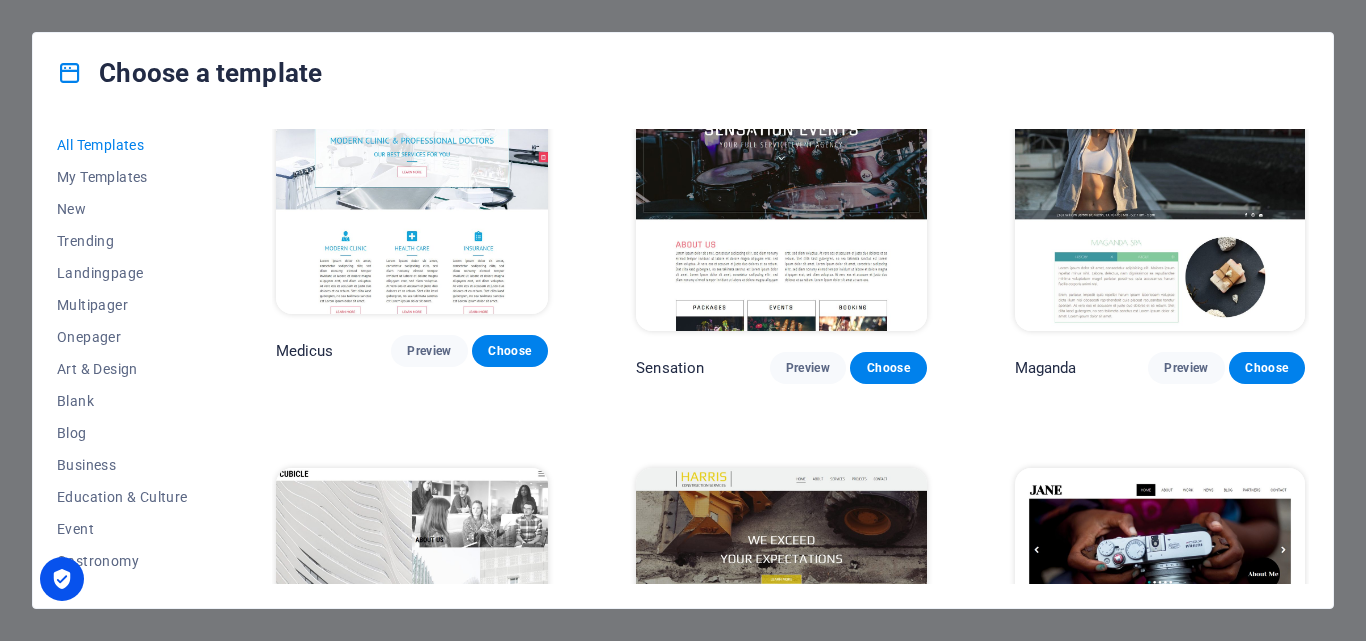 scroll, scrollTop: 17042, scrollLeft: 0, axis: vertical 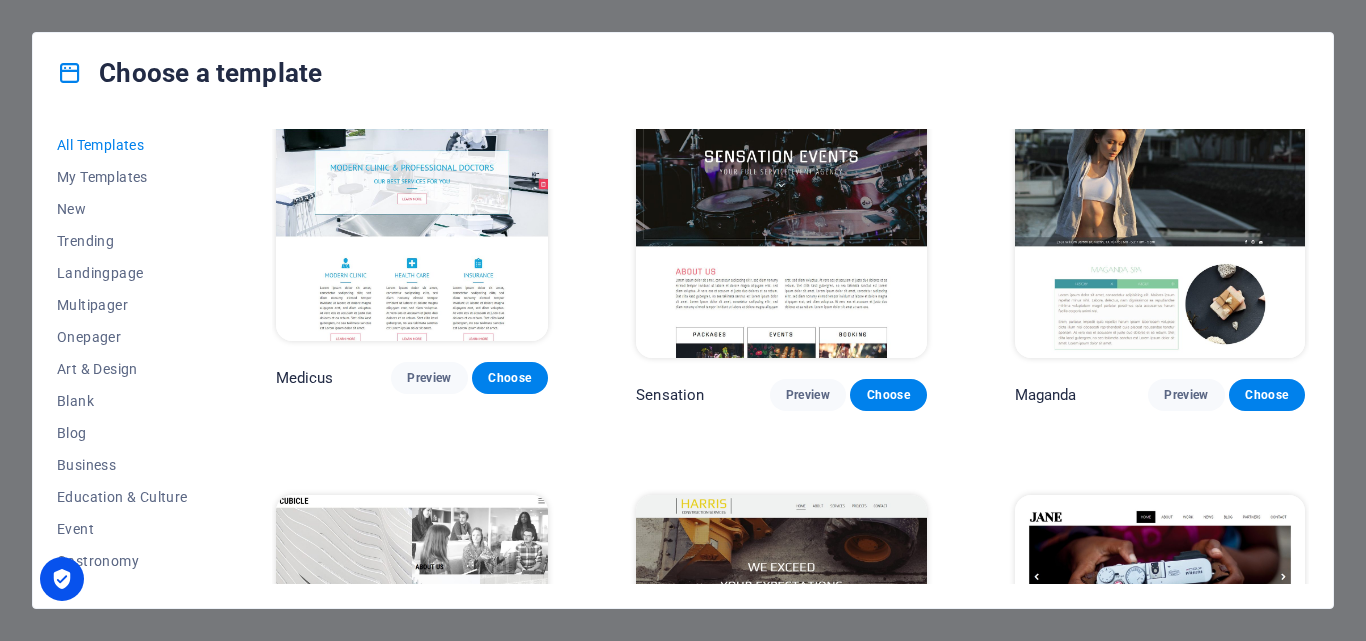 click on "Preview" at bounding box center [1186, 799] 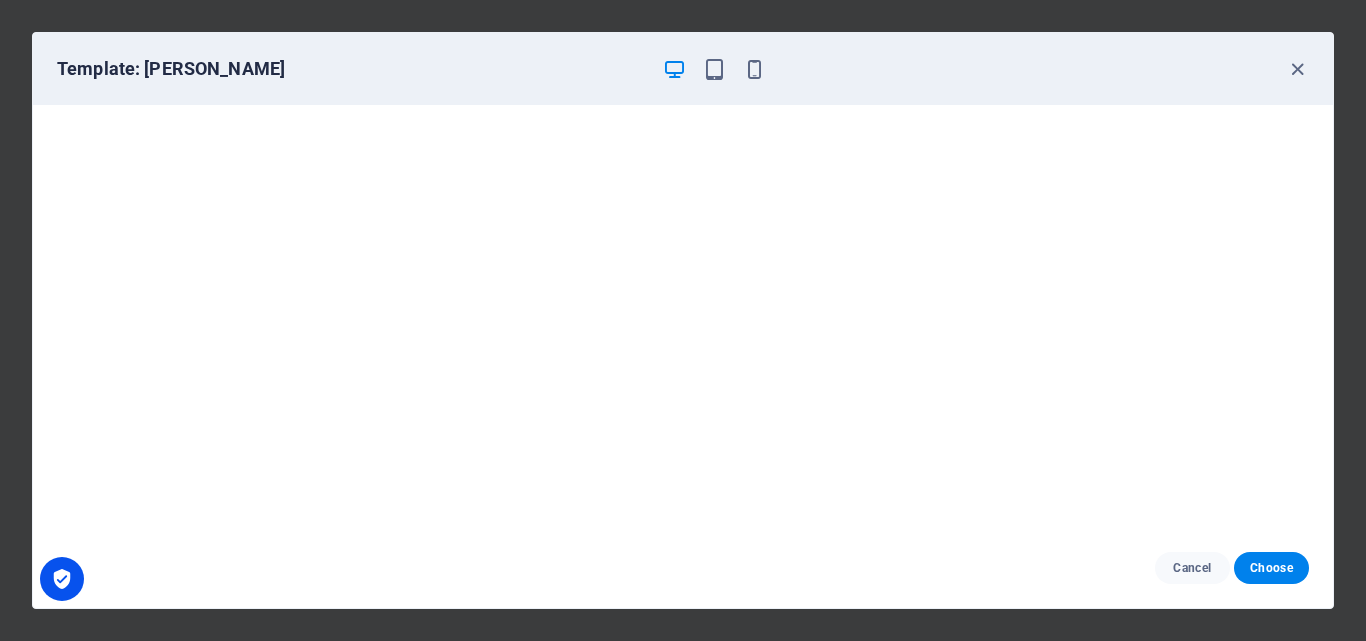 scroll, scrollTop: 0, scrollLeft: 0, axis: both 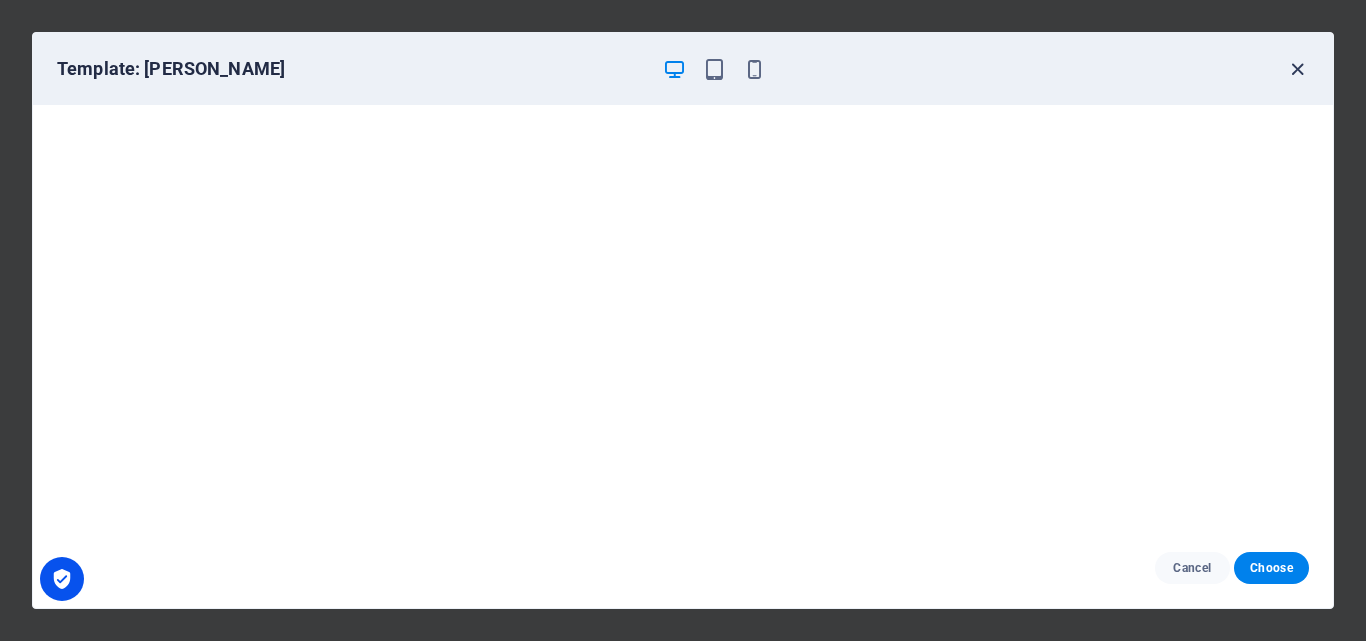 click at bounding box center (1297, 69) 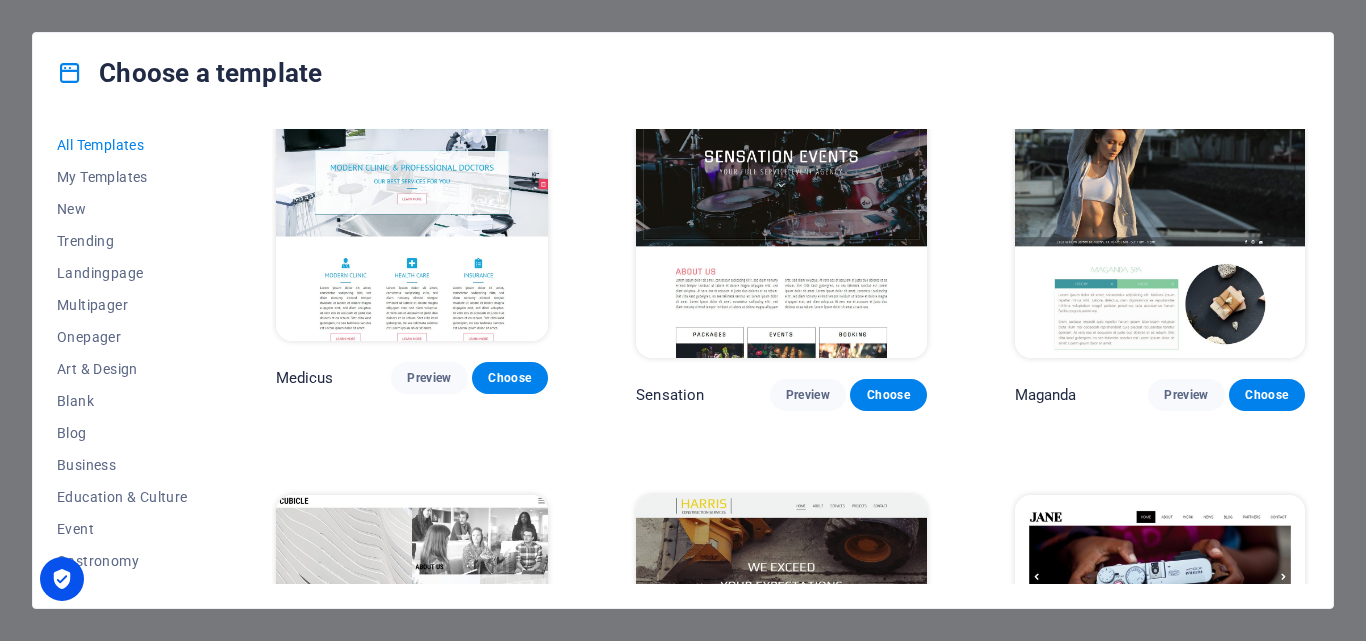 click on "Preview" at bounding box center [808, 799] 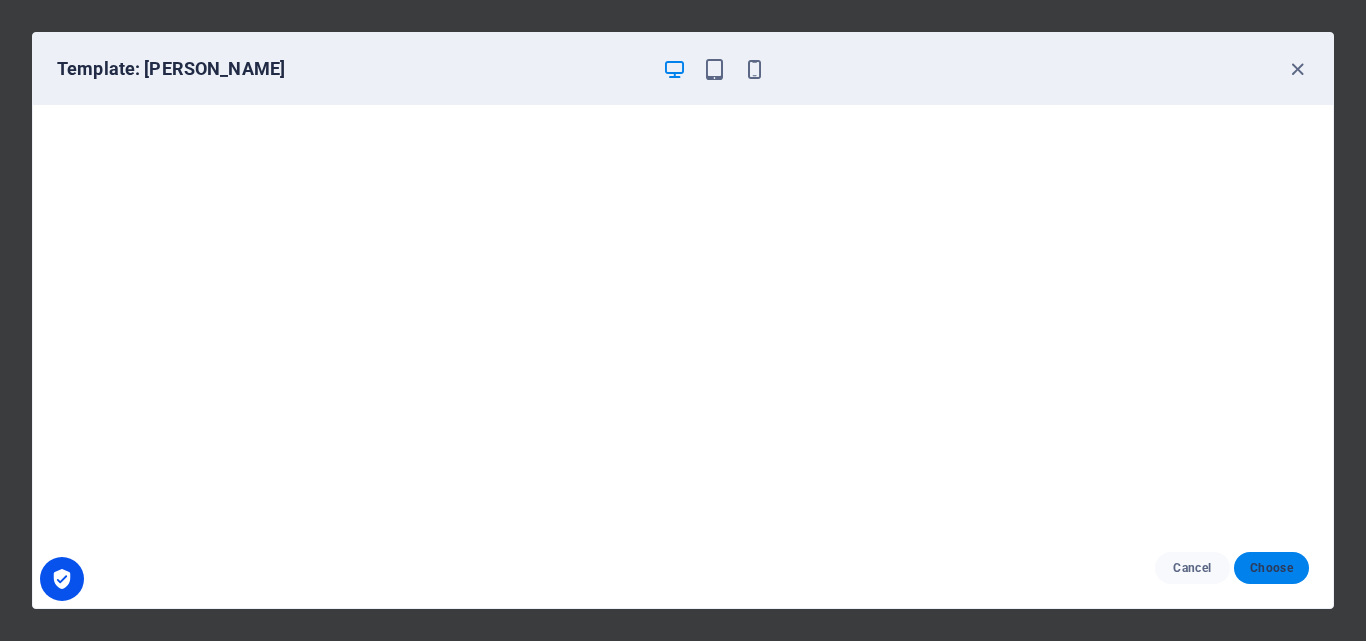 click on "Choose" at bounding box center [1271, 568] 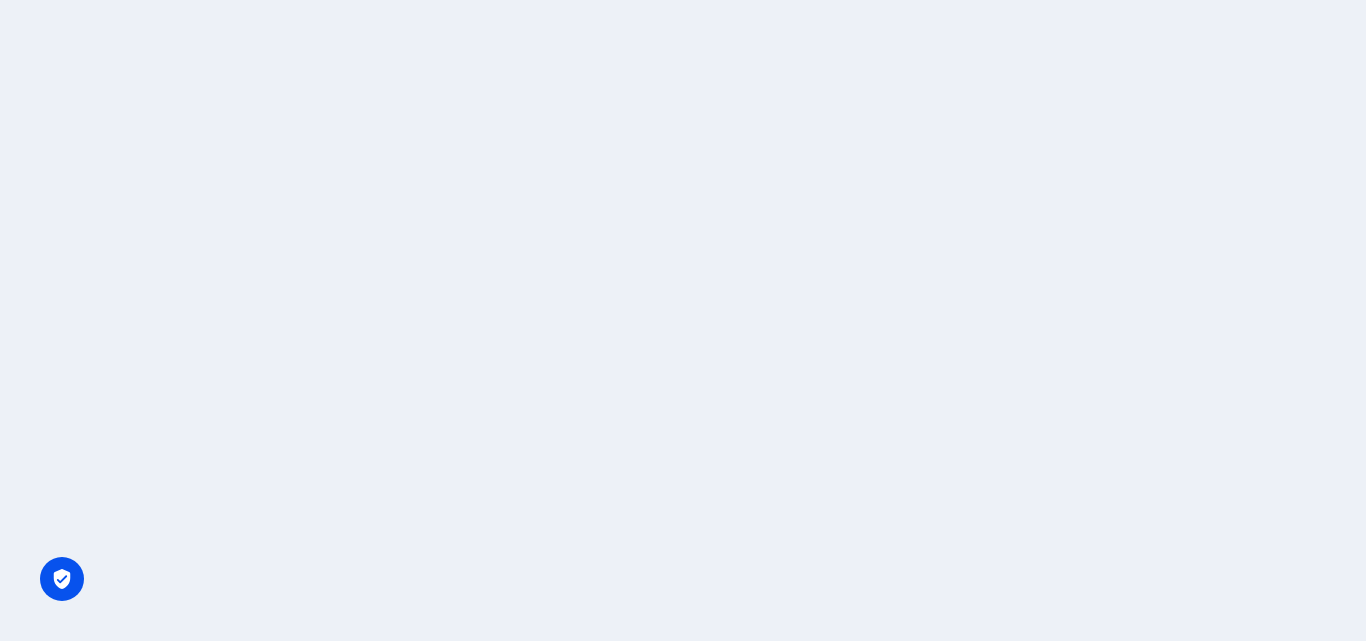 scroll, scrollTop: 0, scrollLeft: 0, axis: both 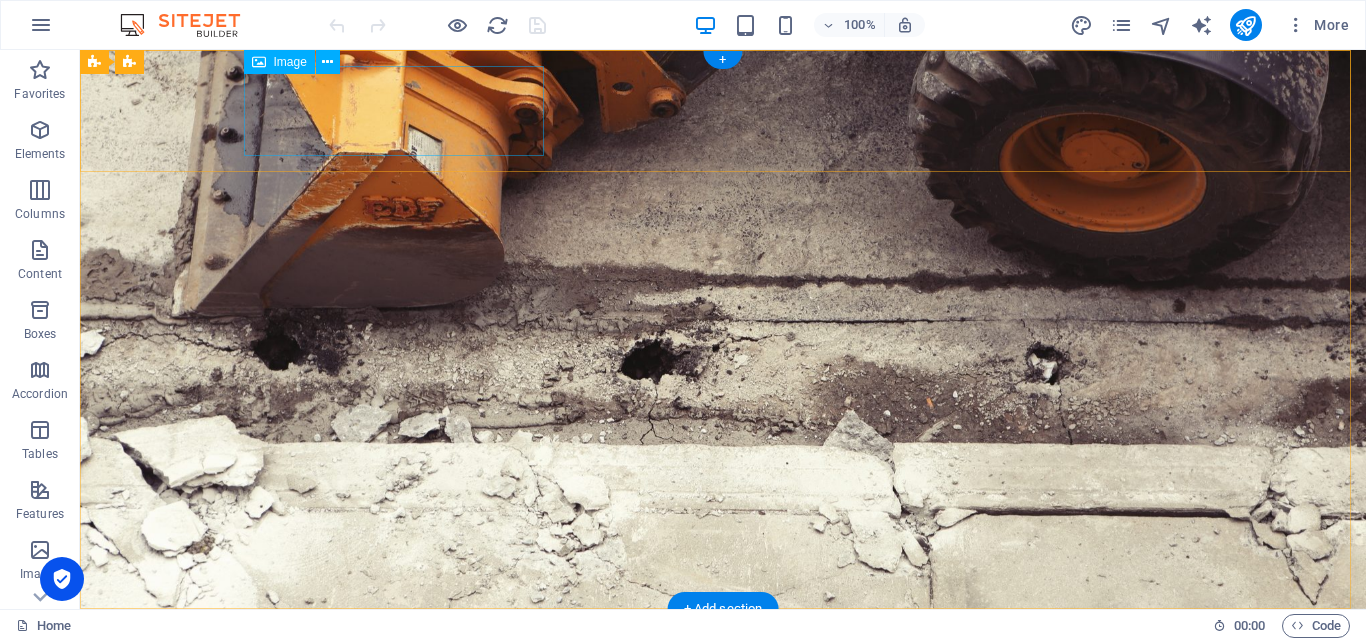 click at bounding box center [723, 670] 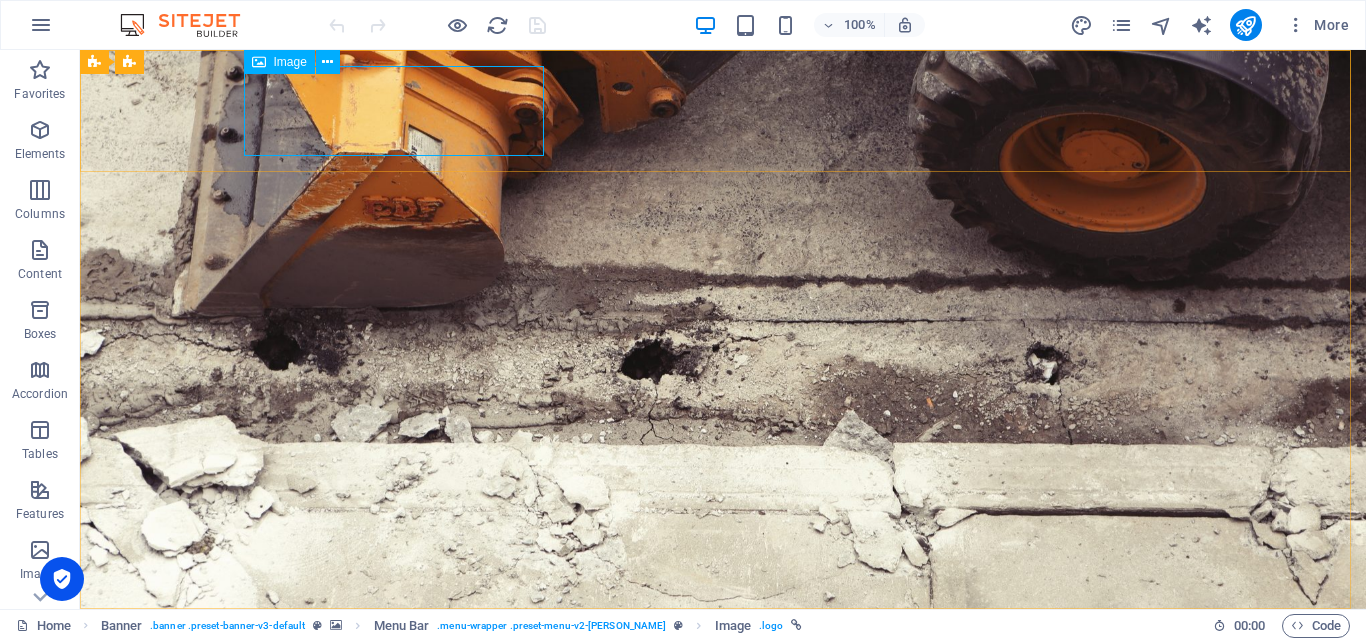 click on "Image" at bounding box center [290, 62] 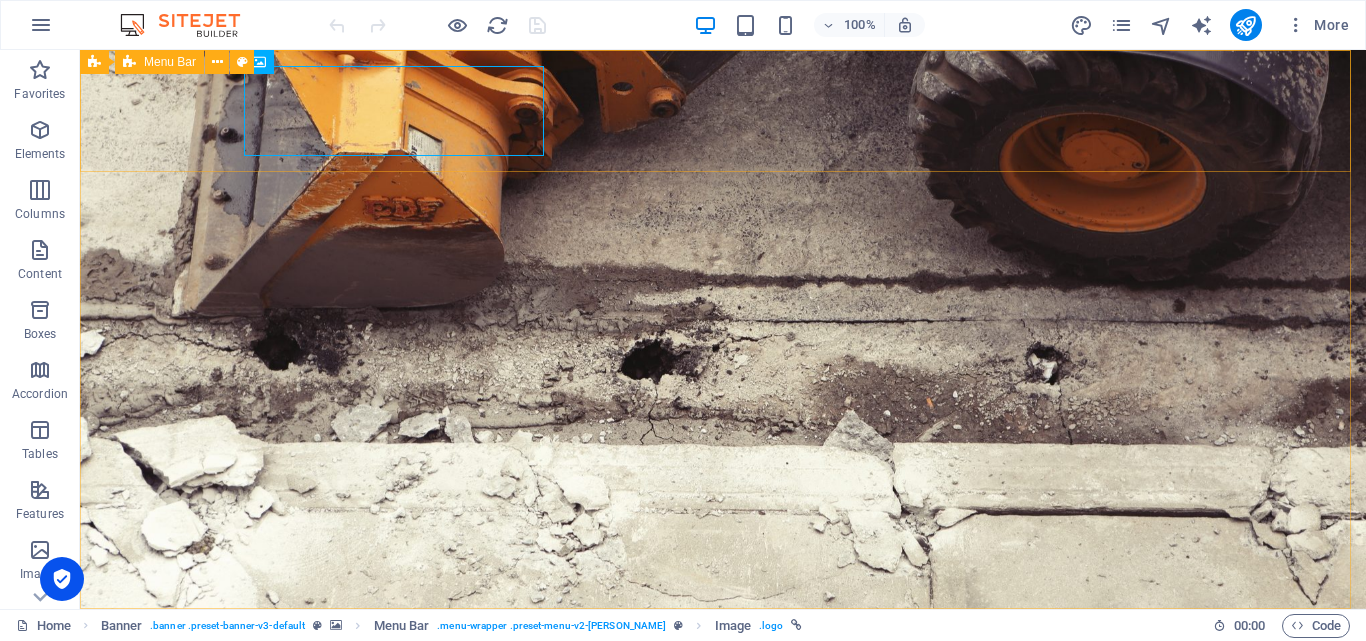 click on "Banner   Menu Bar" at bounding box center (173, 62) 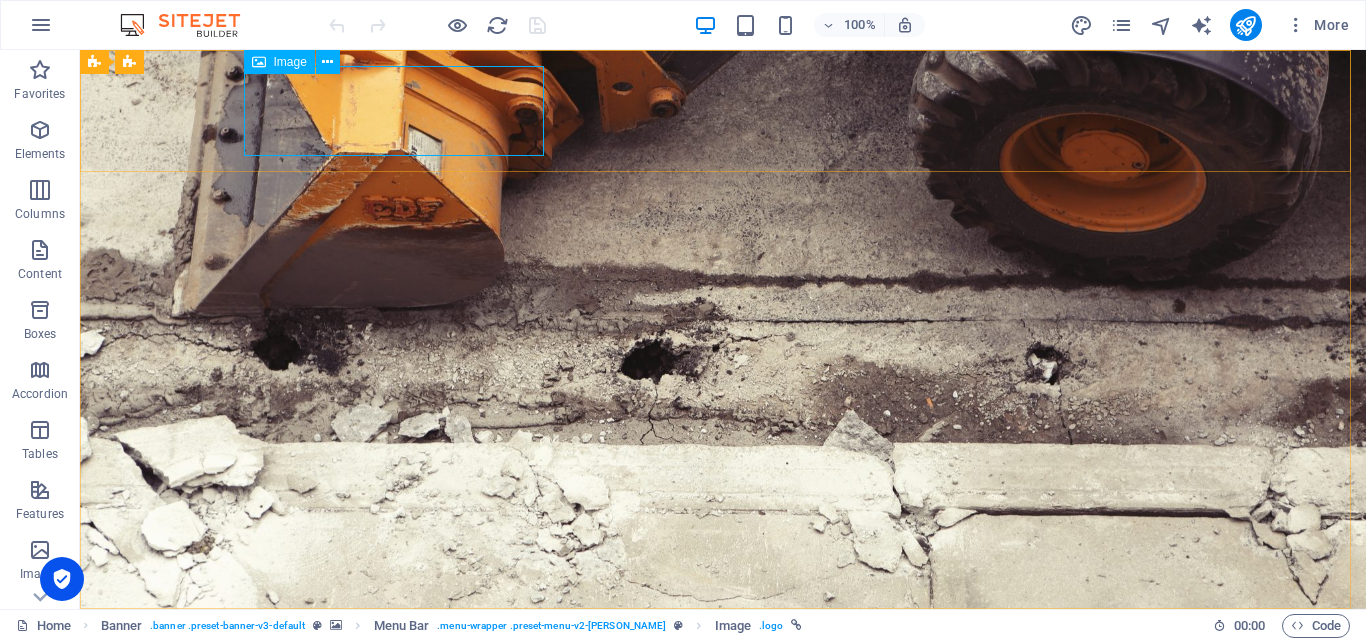 click on "Image" at bounding box center (290, 62) 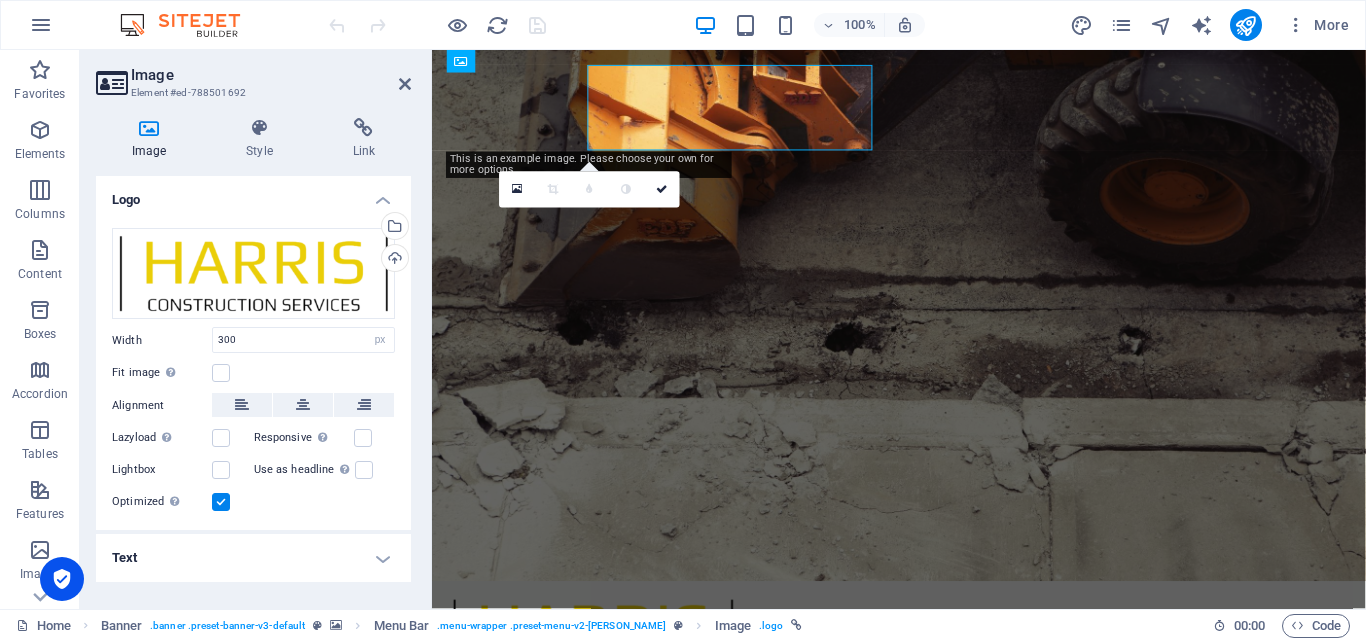 click on "Image Element #ed-788501692" at bounding box center [253, 76] 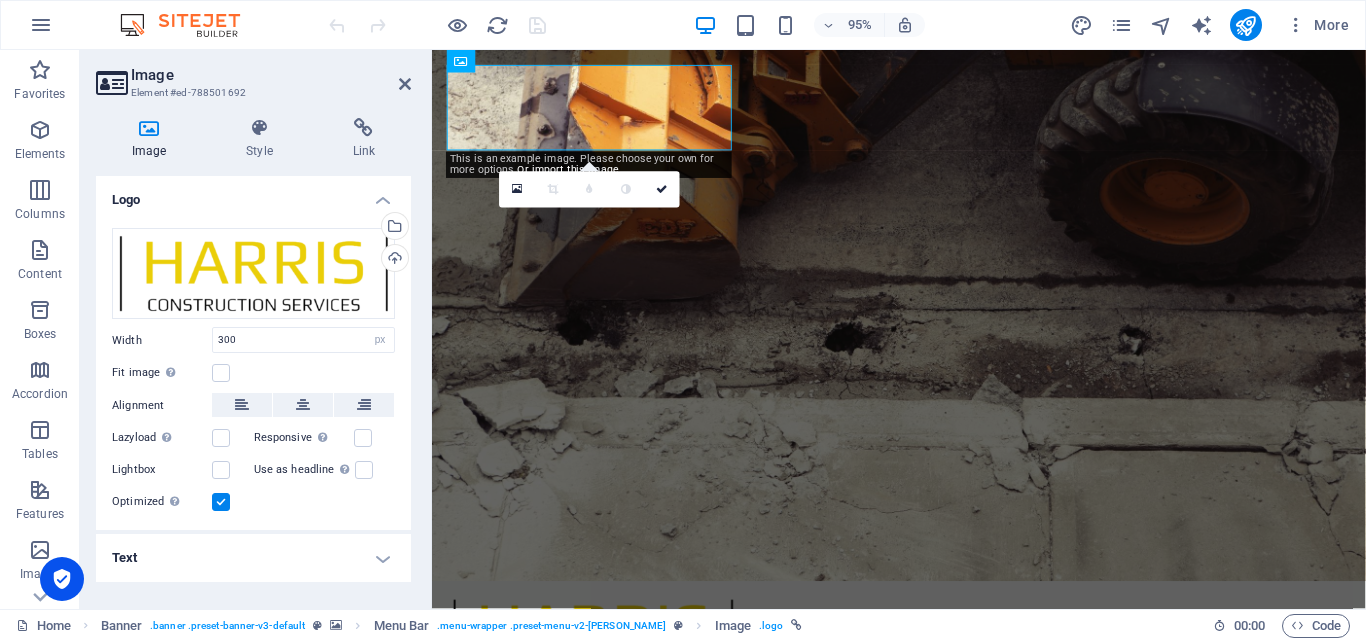 click on "Image" at bounding box center [153, 139] 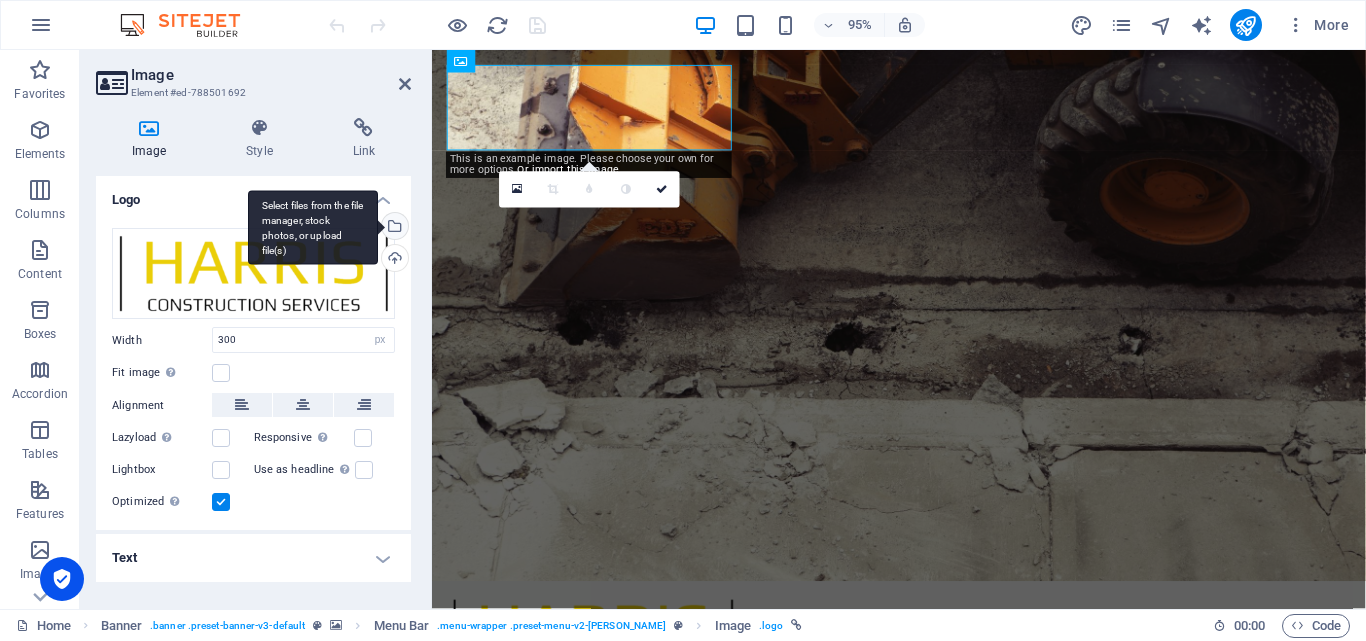 click on "Select files from the file manager, stock photos, or upload file(s)" at bounding box center [393, 228] 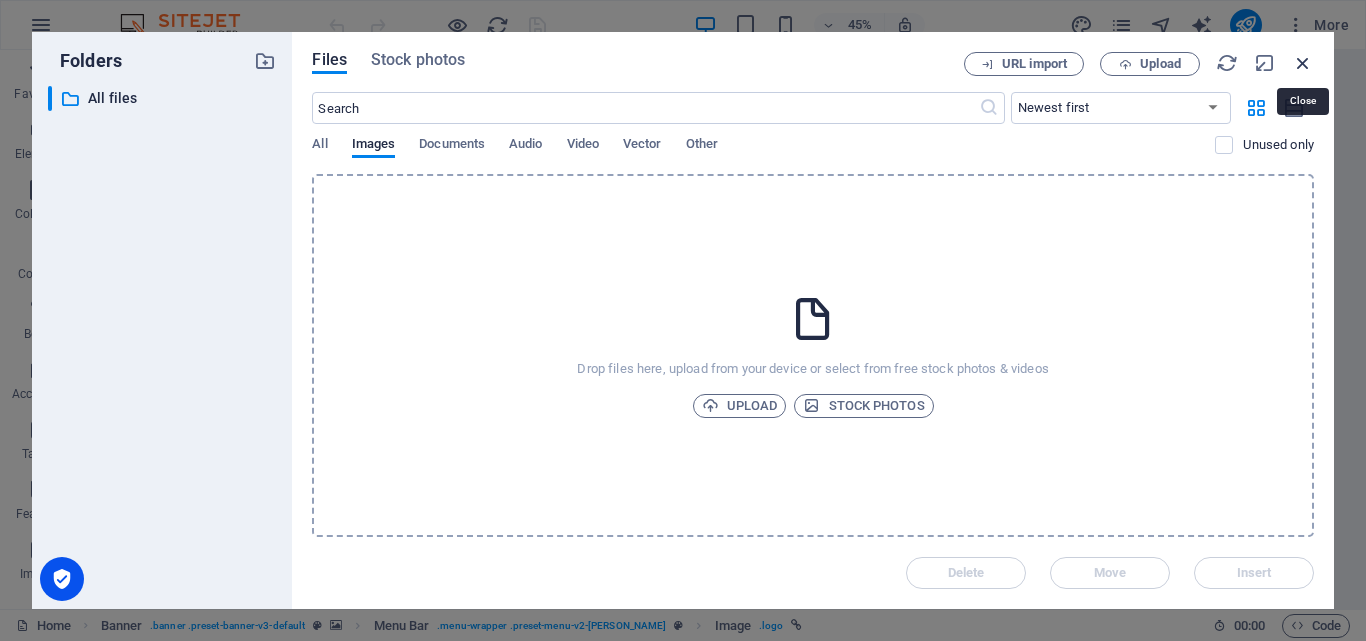 click at bounding box center (1303, 63) 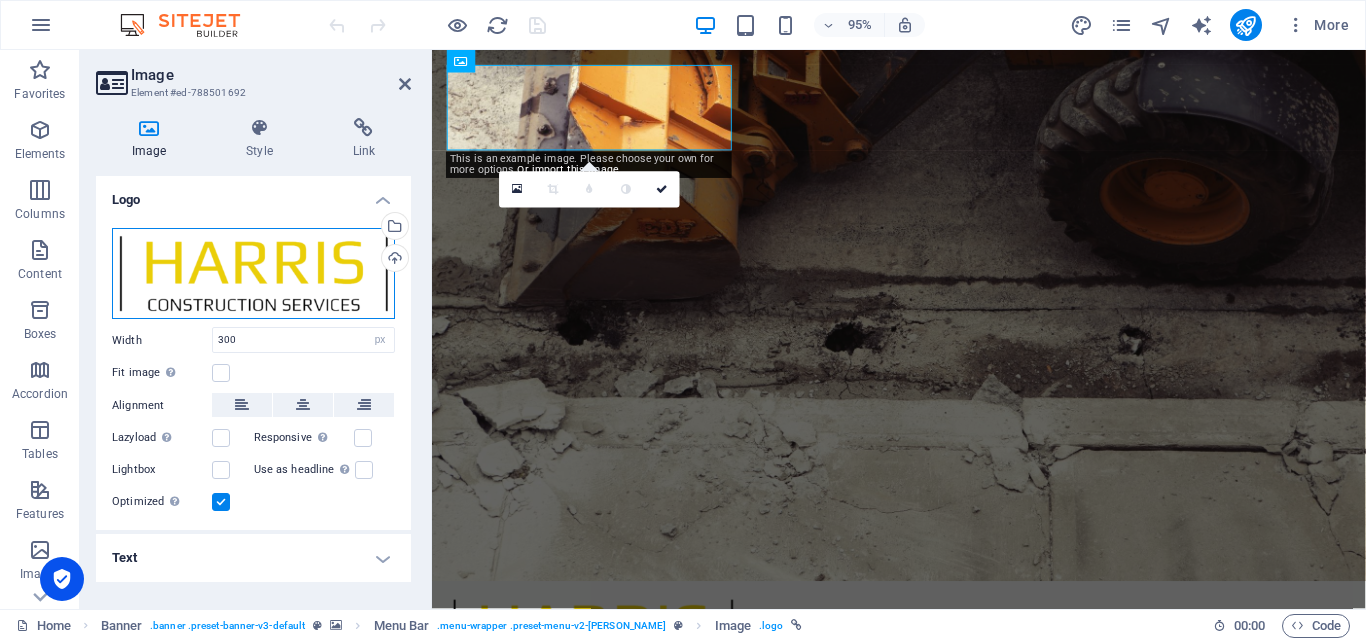 click on "Drag files here, click to choose files or select files from Files or our free stock photos & videos" at bounding box center [253, 274] 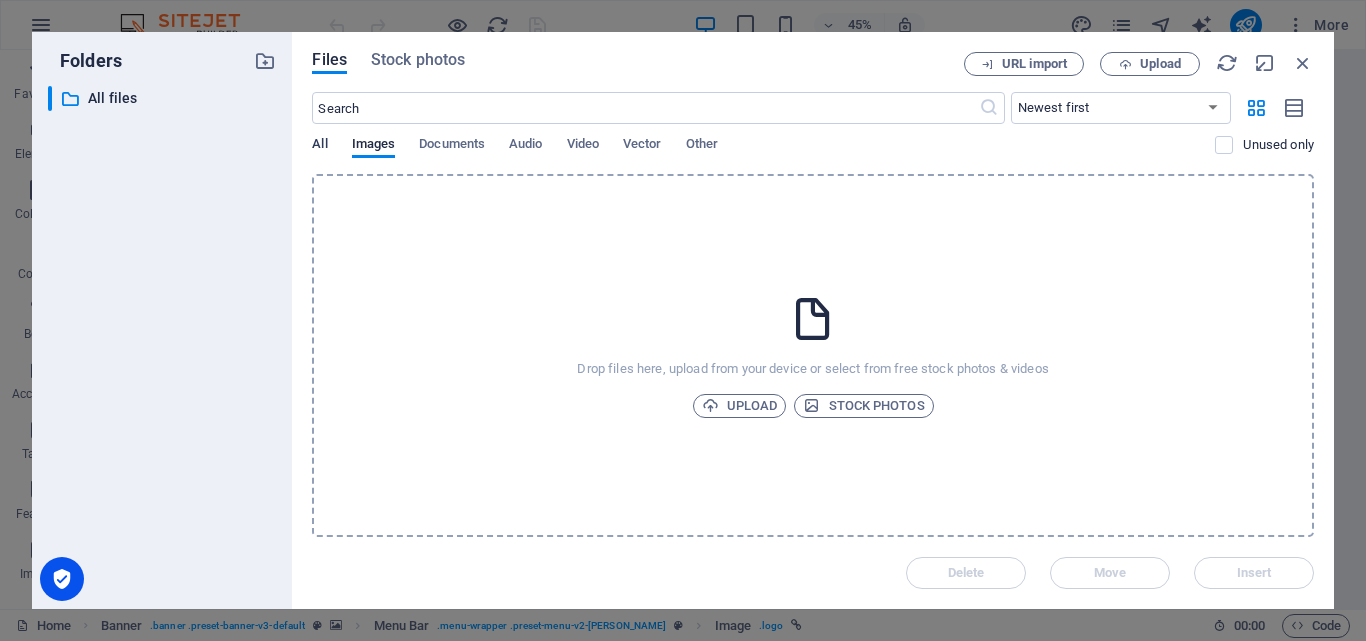 click on "All" at bounding box center (319, 146) 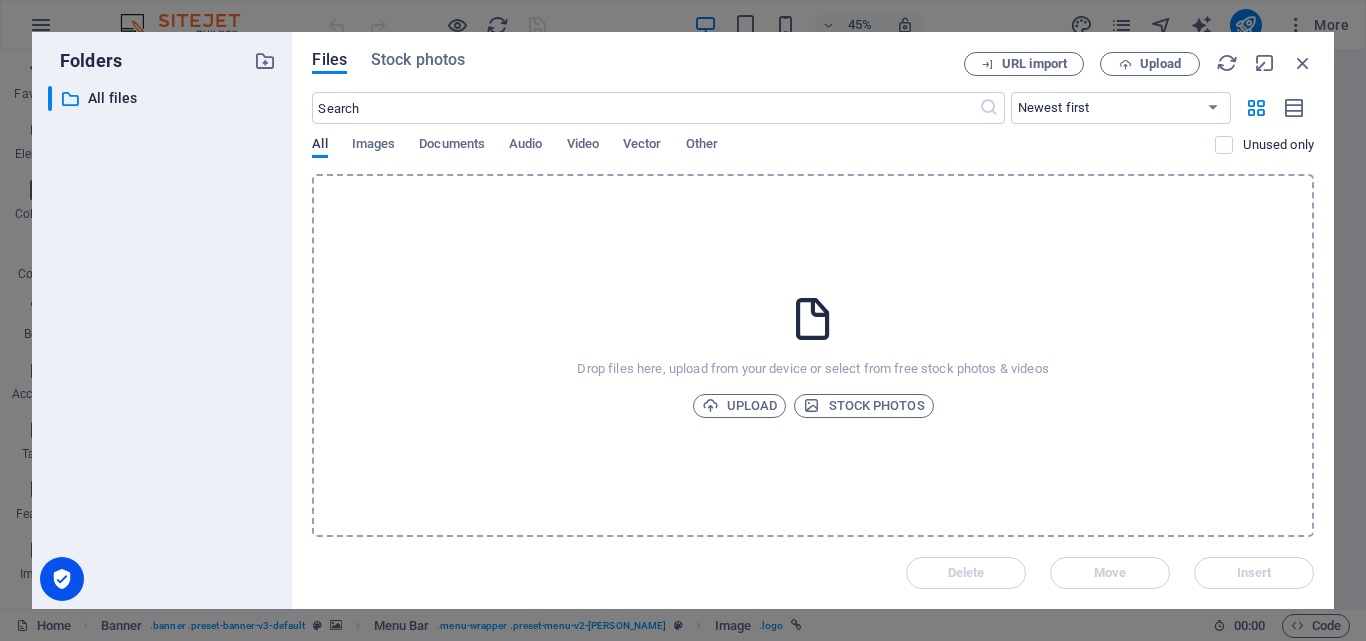 click on "All" at bounding box center (319, 146) 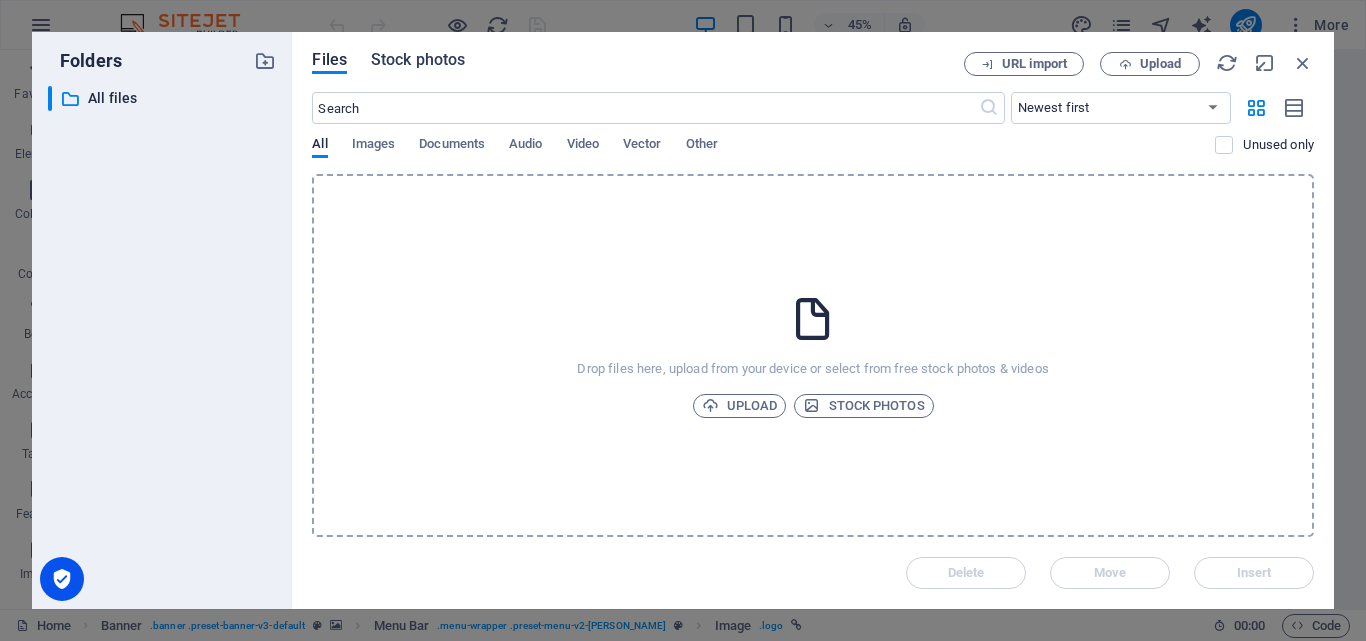click on "Stock photos" at bounding box center (418, 60) 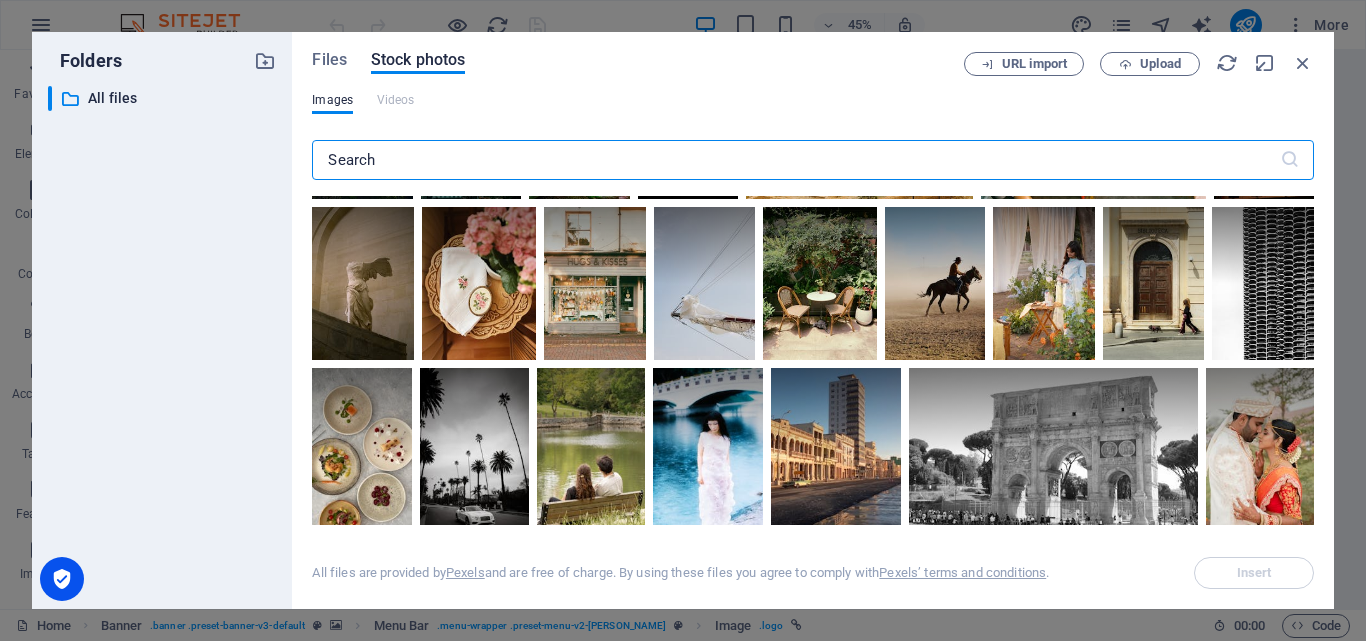 scroll, scrollTop: 6900, scrollLeft: 0, axis: vertical 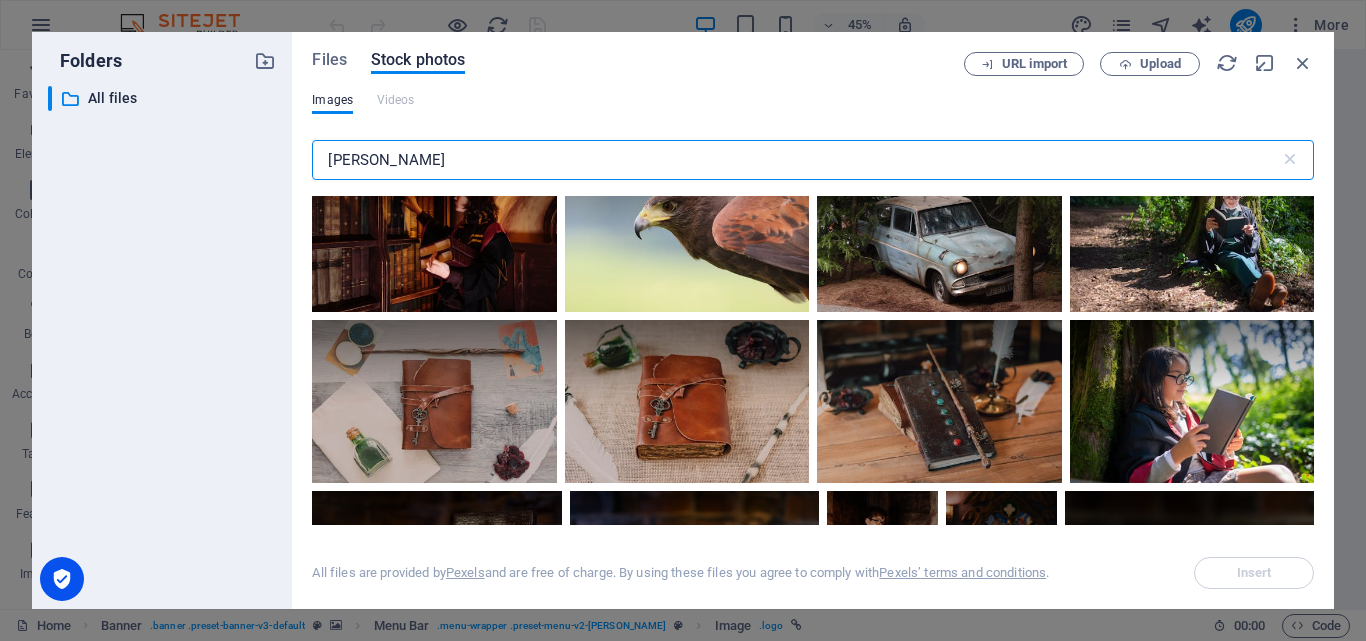 type on "harris" 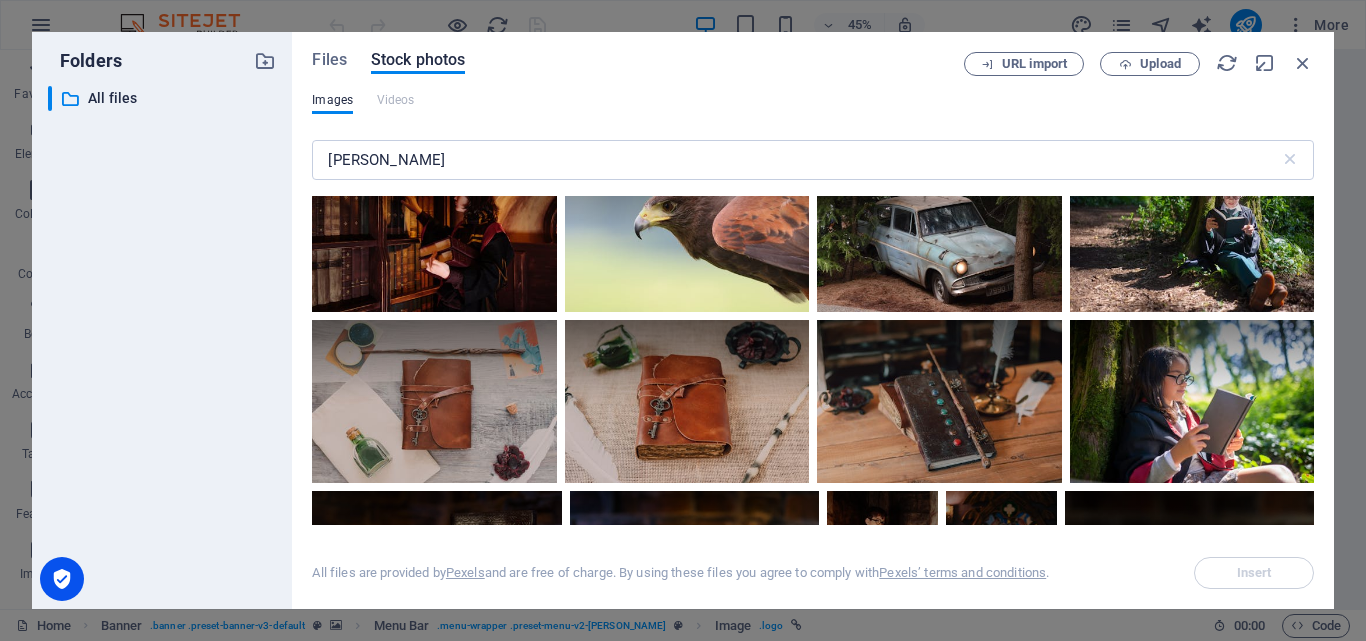drag, startPoint x: 1314, startPoint y: 299, endPoint x: 1309, endPoint y: 229, distance: 70.178345 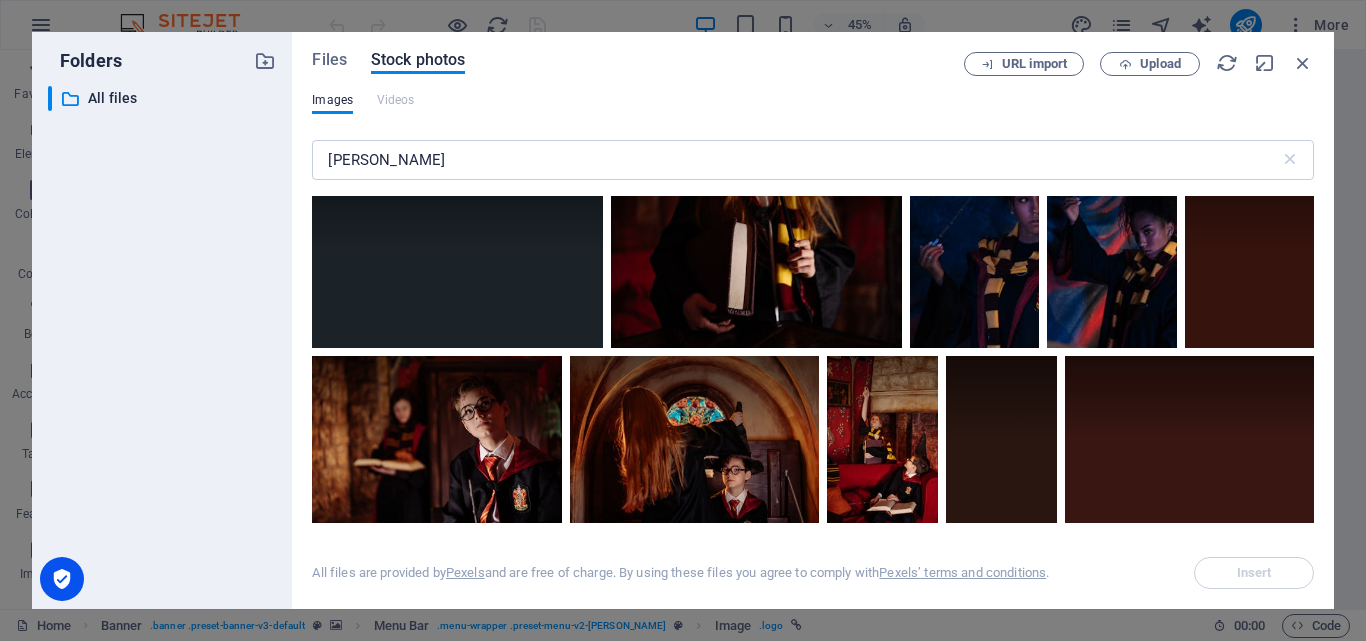 scroll, scrollTop: 6590, scrollLeft: 0, axis: vertical 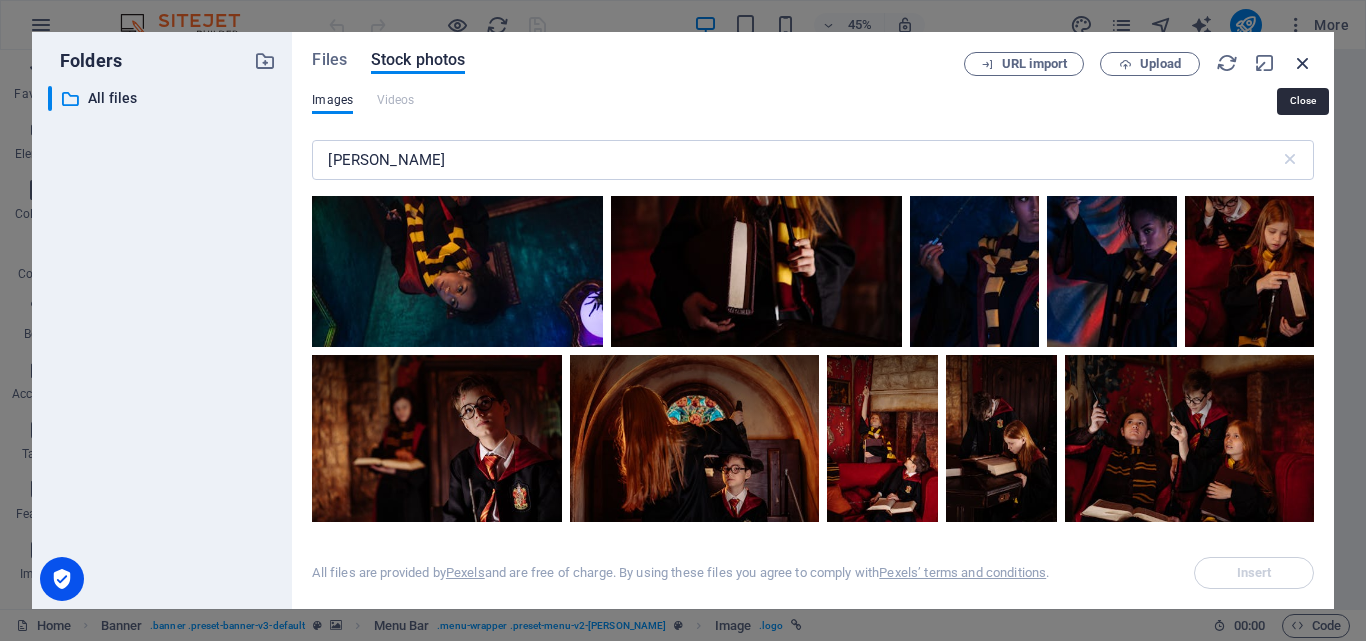 drag, startPoint x: 1302, startPoint y: 64, endPoint x: 174, endPoint y: 46, distance: 1128.1436 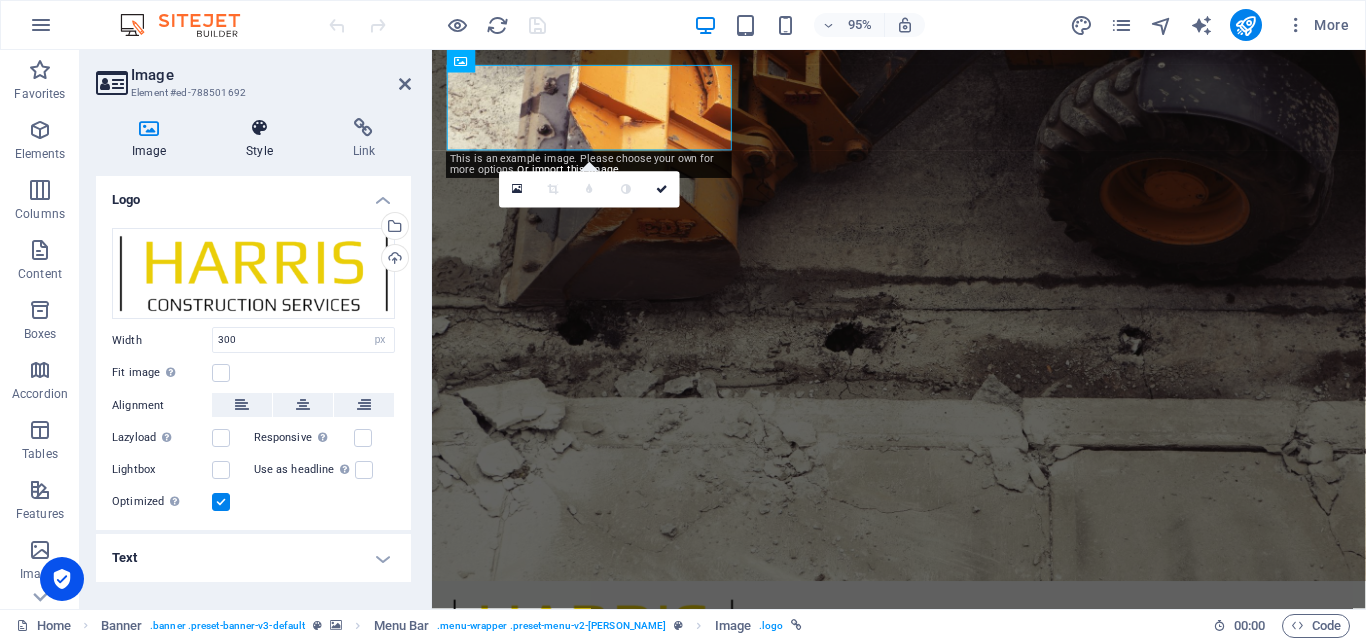 click on "Style" at bounding box center (263, 139) 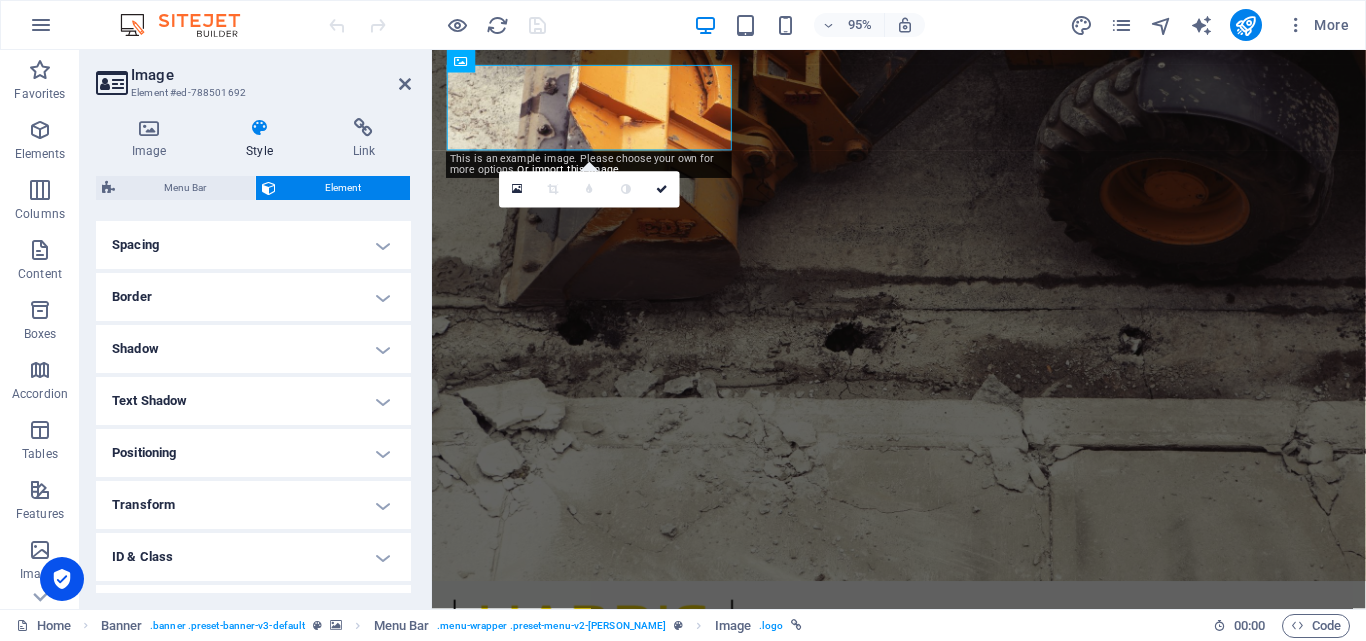 scroll, scrollTop: 469, scrollLeft: 0, axis: vertical 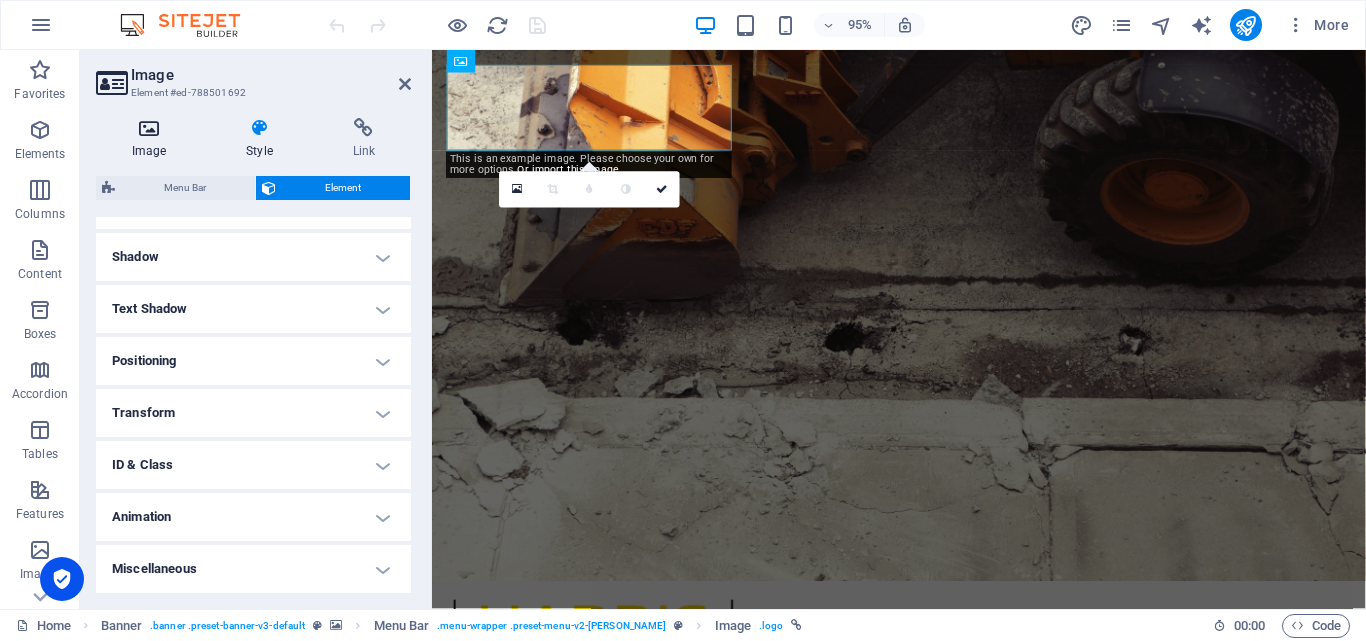 click at bounding box center (149, 128) 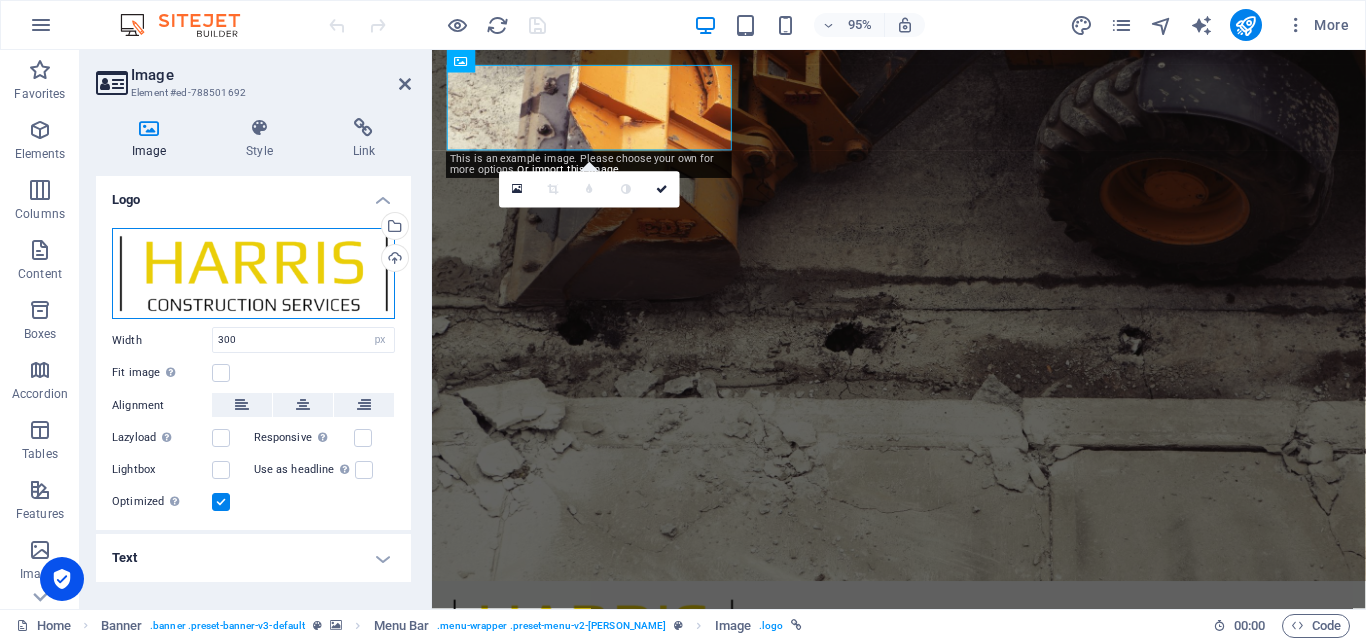 click on "Drag files here, click to choose files or select files from Files or our free stock photos & videos" at bounding box center (253, 274) 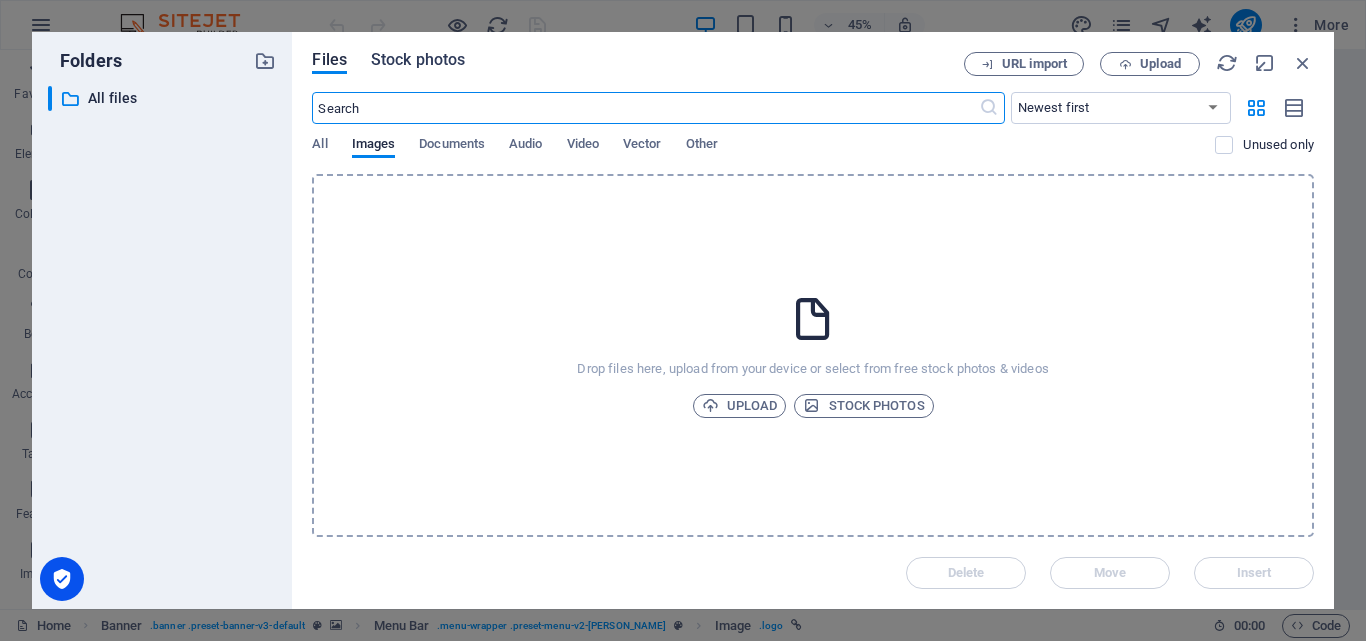 click on "Stock photos" at bounding box center [418, 60] 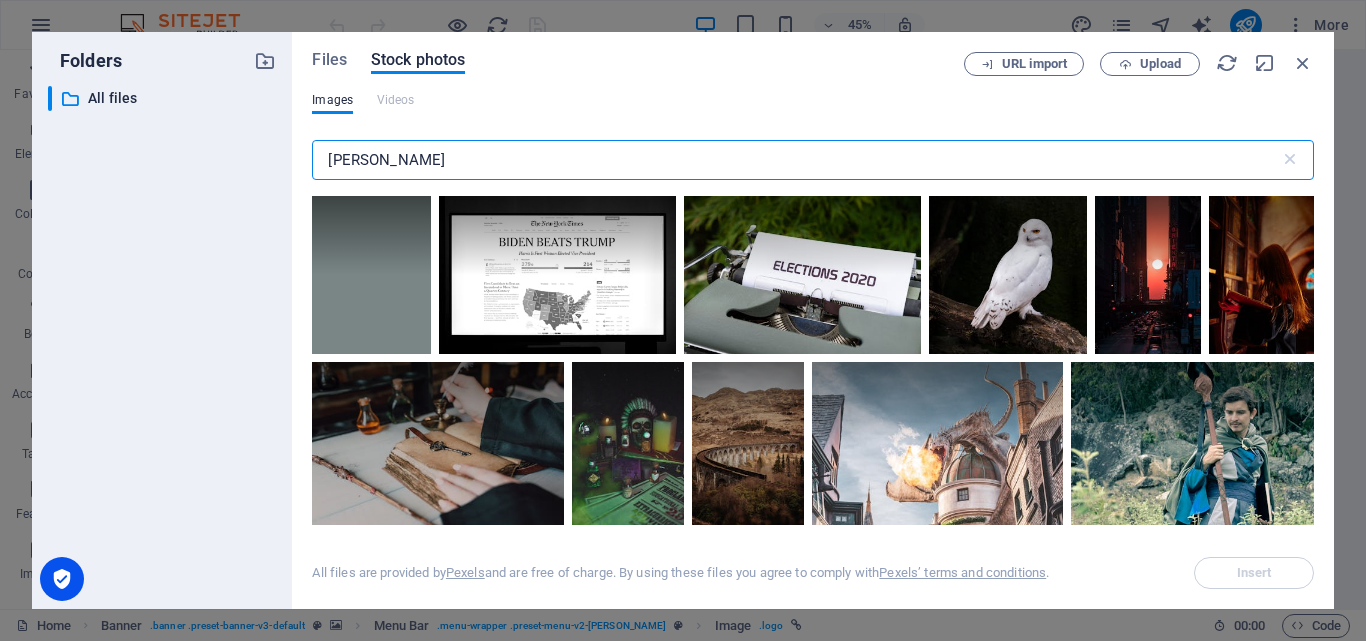 click on "harris" at bounding box center (795, 160) 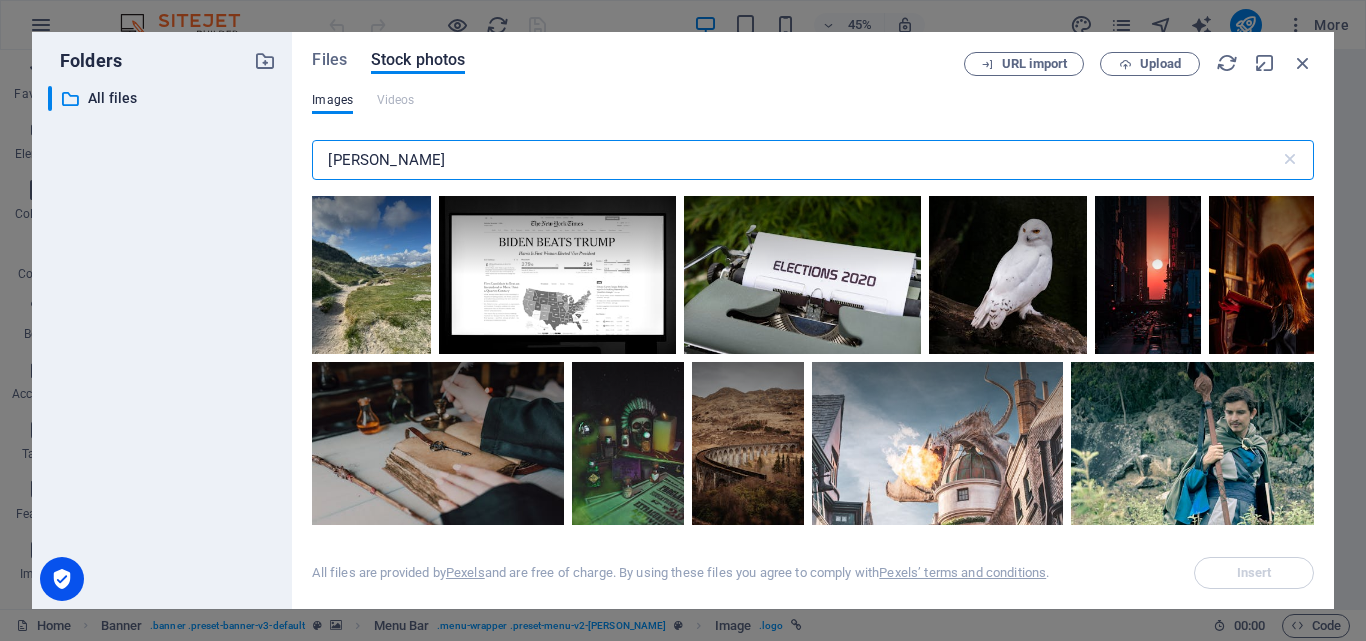 click on "harris" at bounding box center (795, 160) 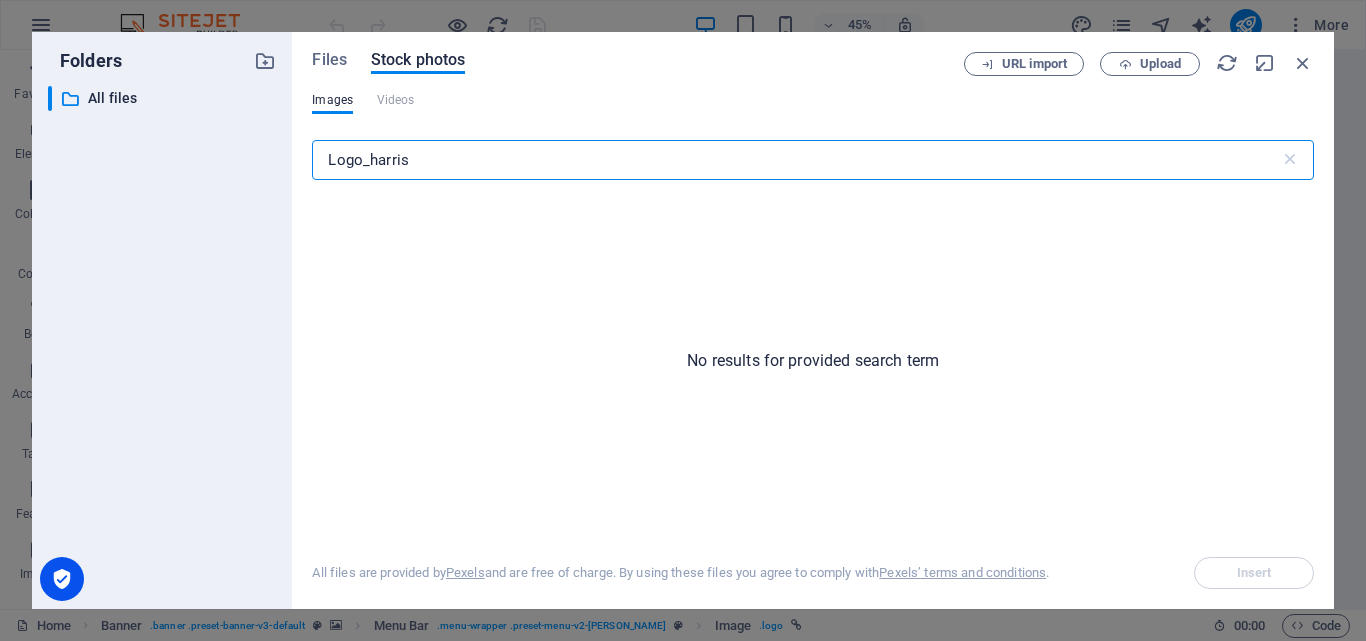 type on "Logo_harris" 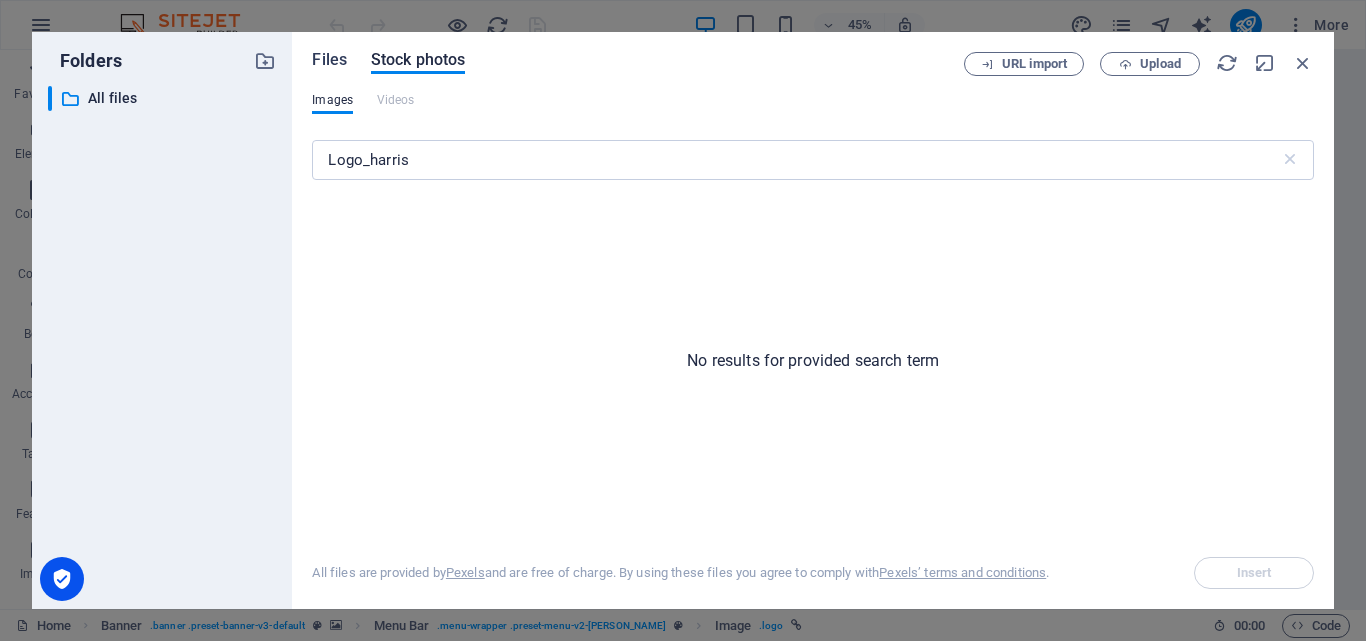 click on "Files" at bounding box center [329, 60] 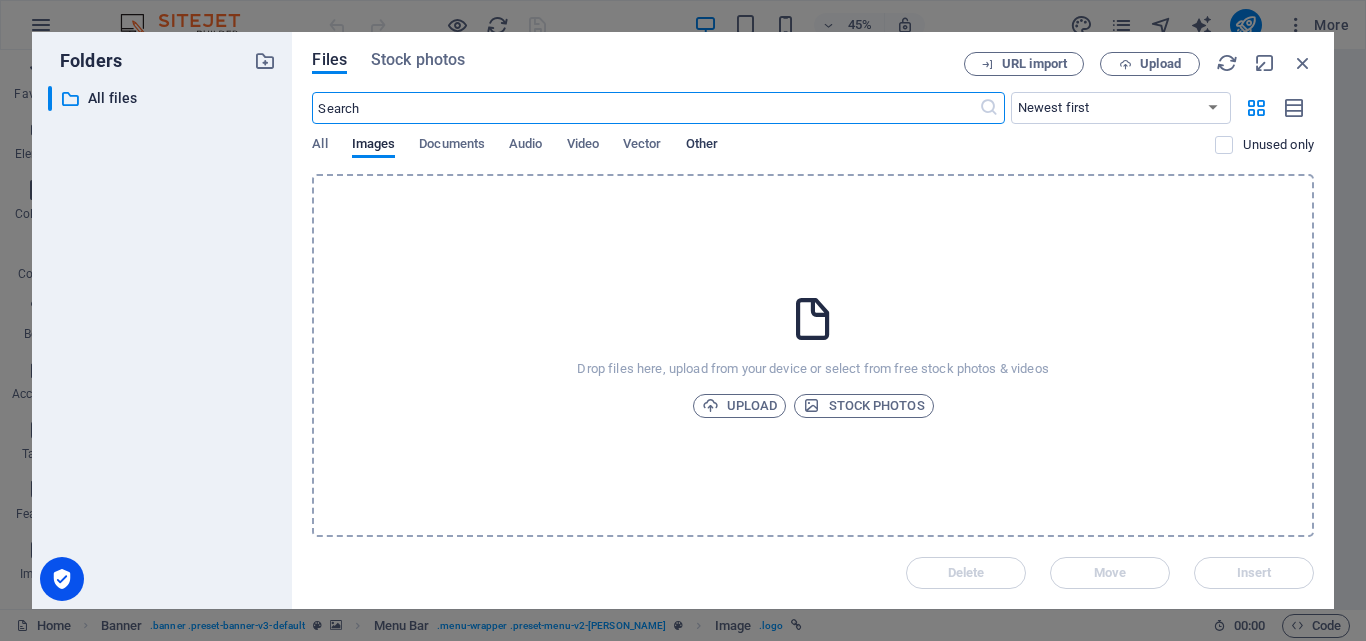 click on "Other" at bounding box center [702, 146] 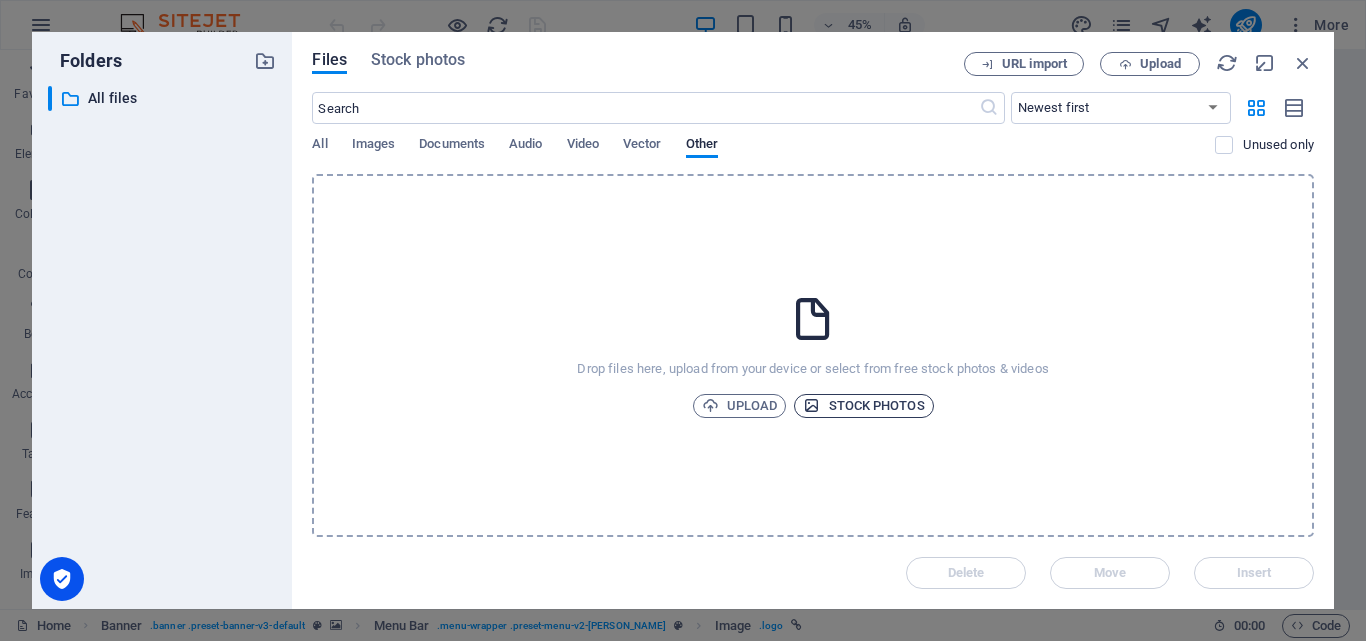 click on "Stock photos" at bounding box center (863, 406) 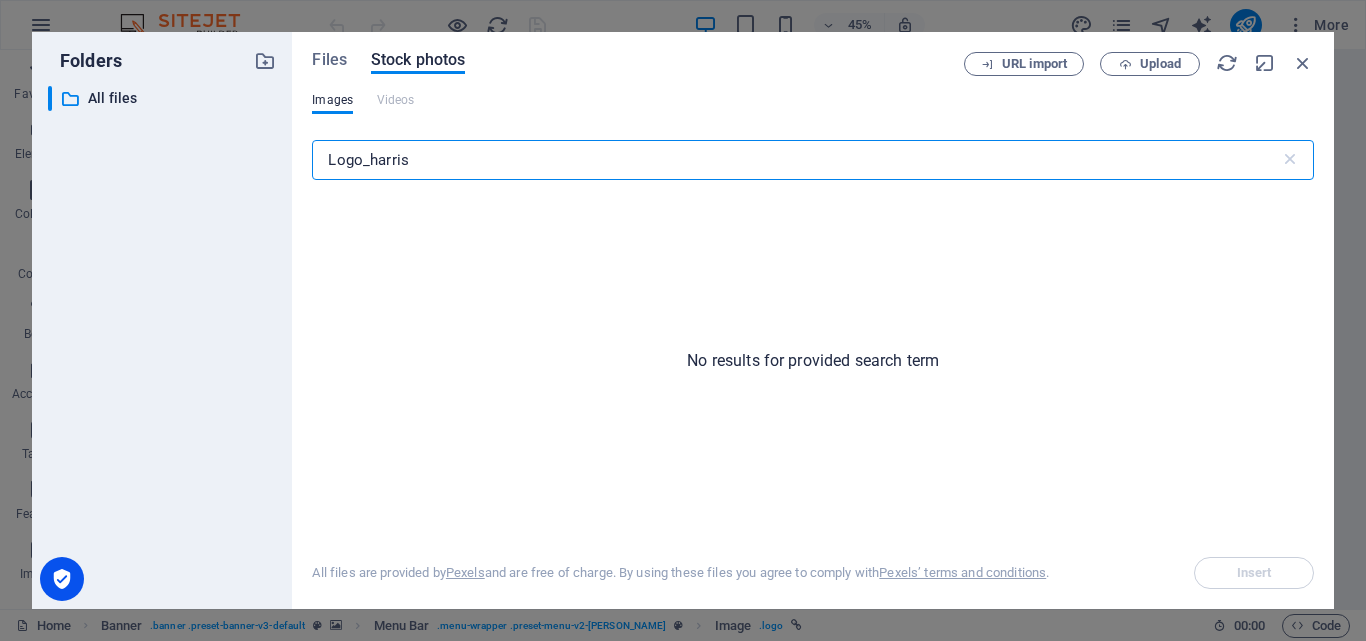 drag, startPoint x: 366, startPoint y: 161, endPoint x: 1021, endPoint y: 181, distance: 655.3053 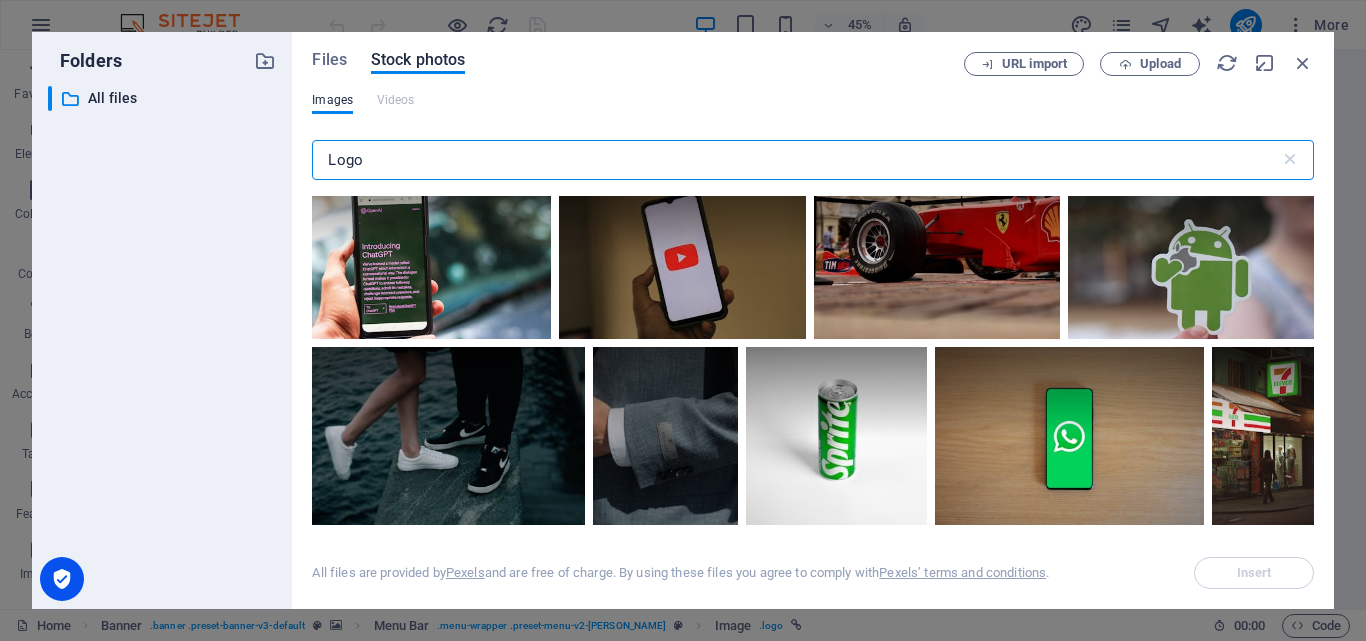 scroll, scrollTop: 16579, scrollLeft: 0, axis: vertical 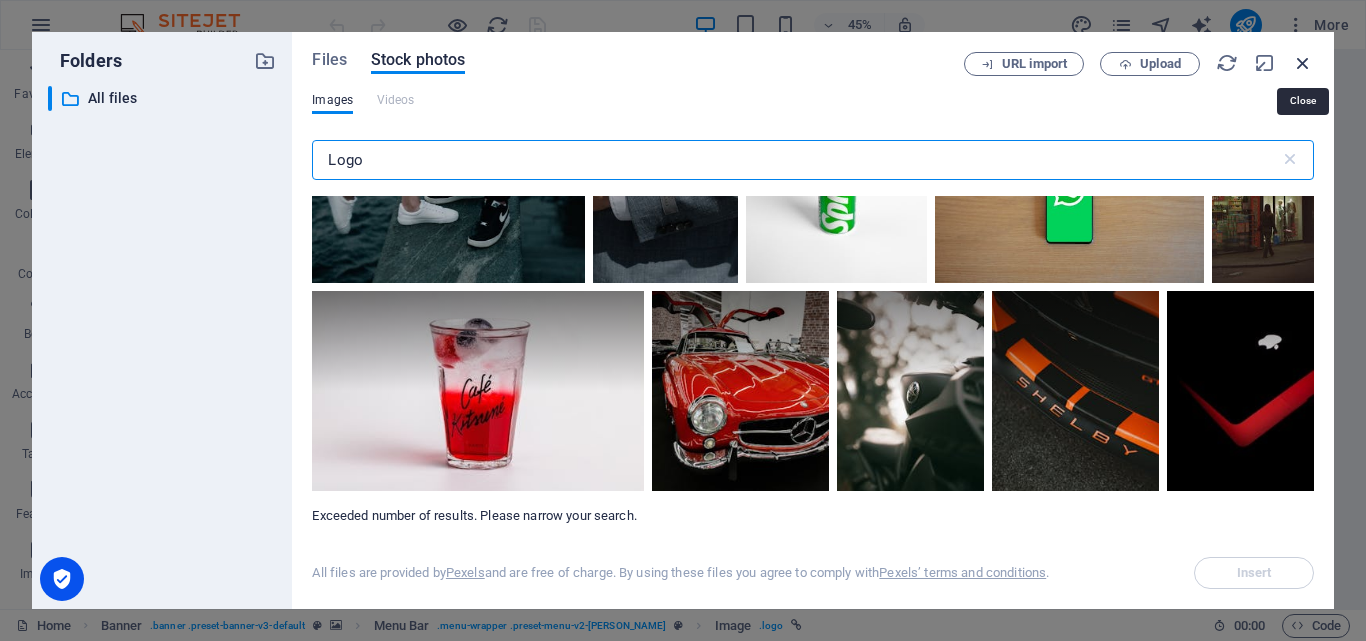 type on "Logo" 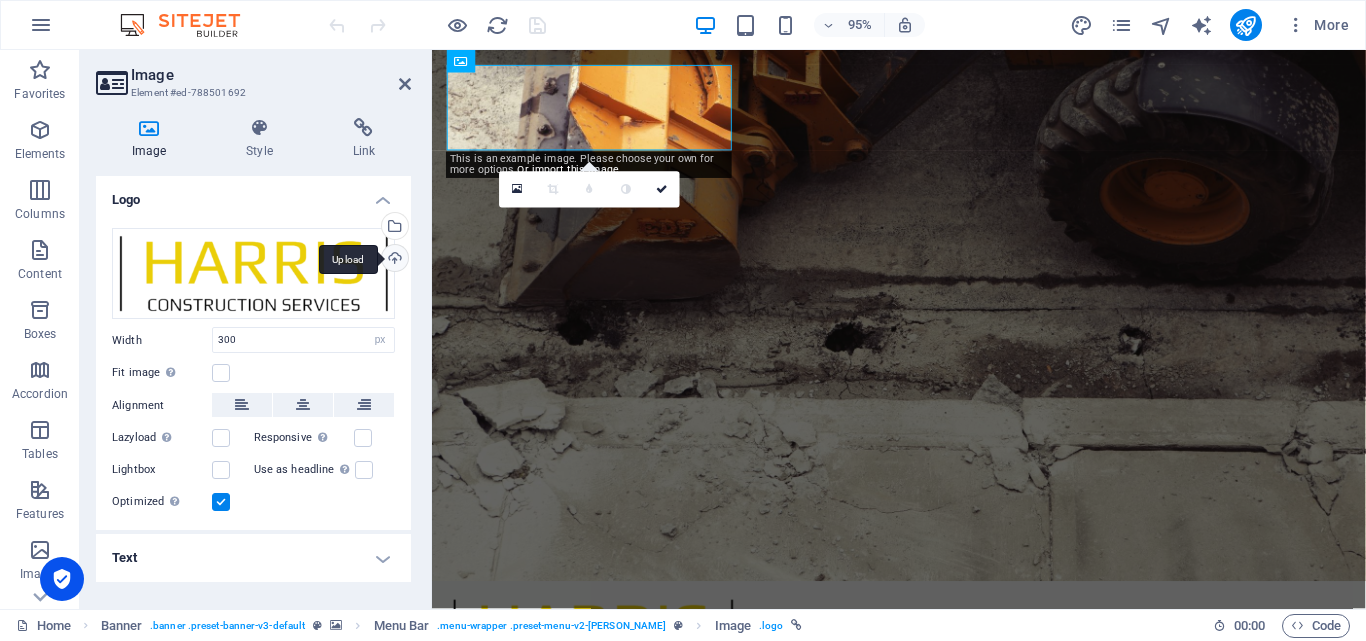 click on "Upload" at bounding box center (393, 260) 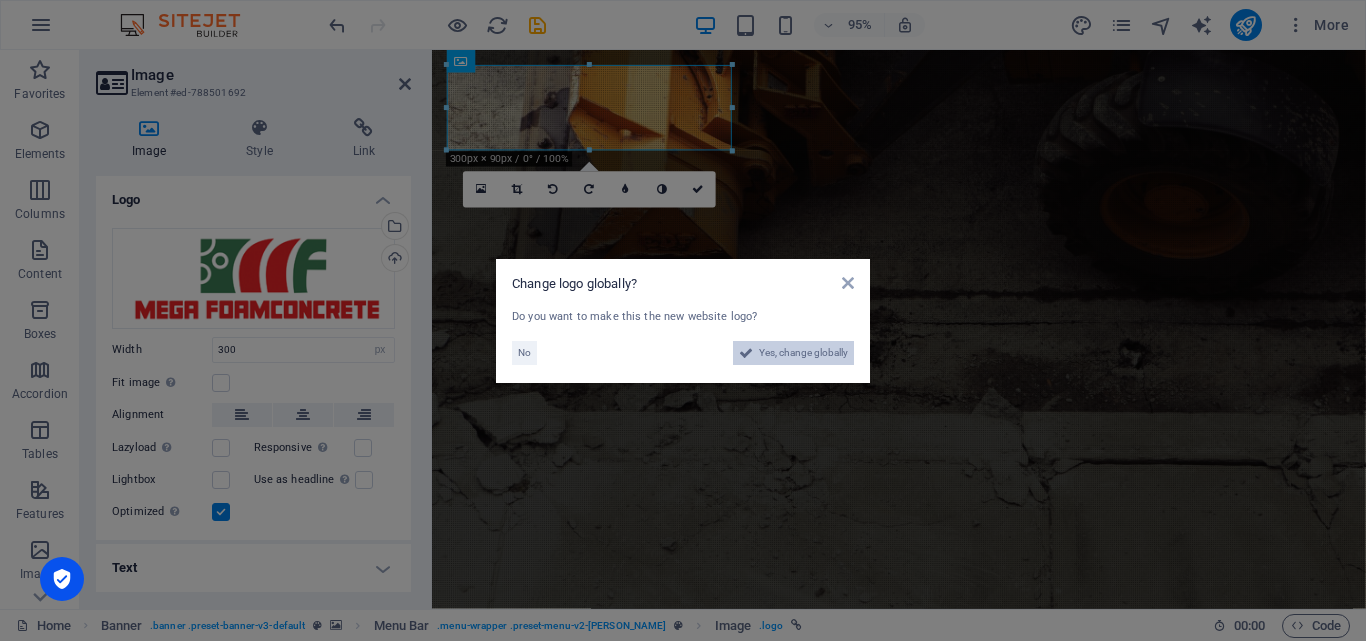 click on "Yes, change globally" at bounding box center (803, 353) 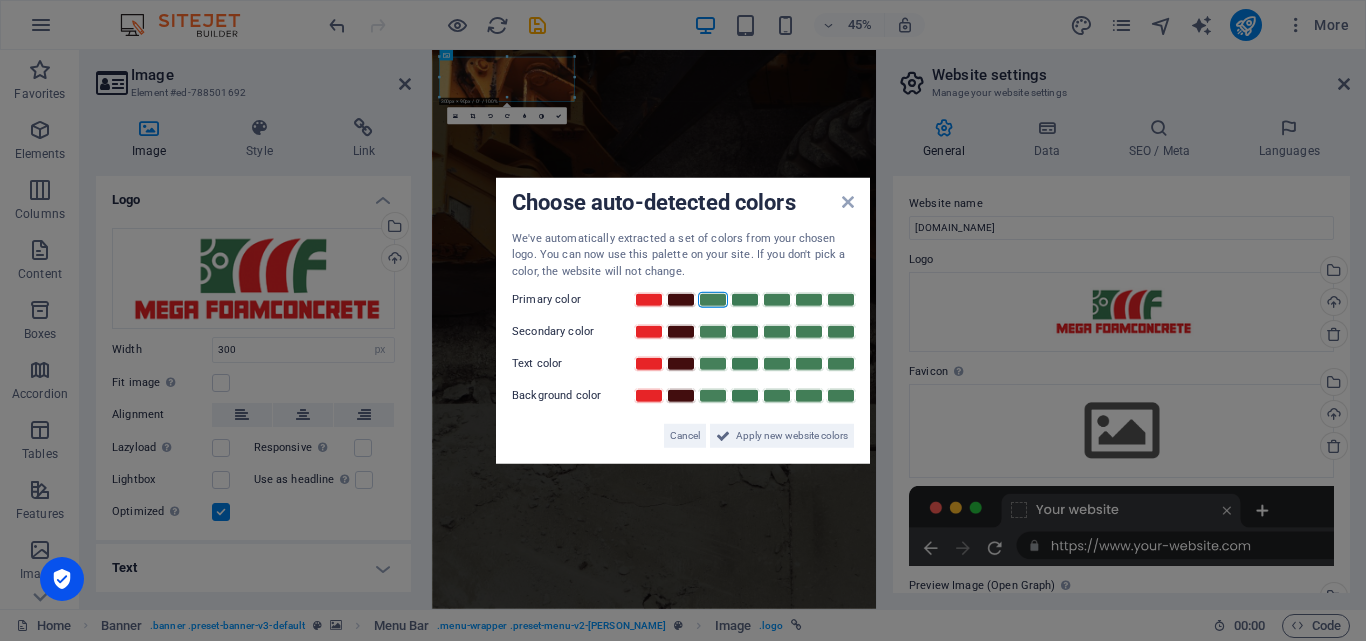 click at bounding box center (713, 300) 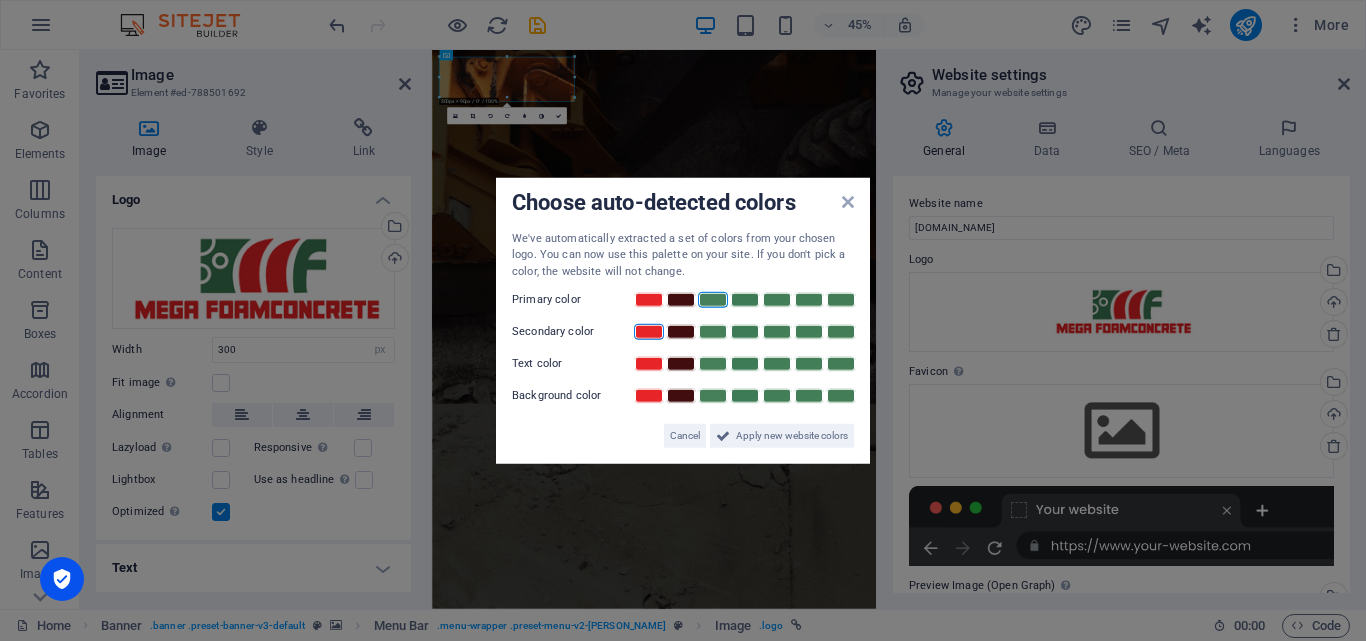click at bounding box center [649, 332] 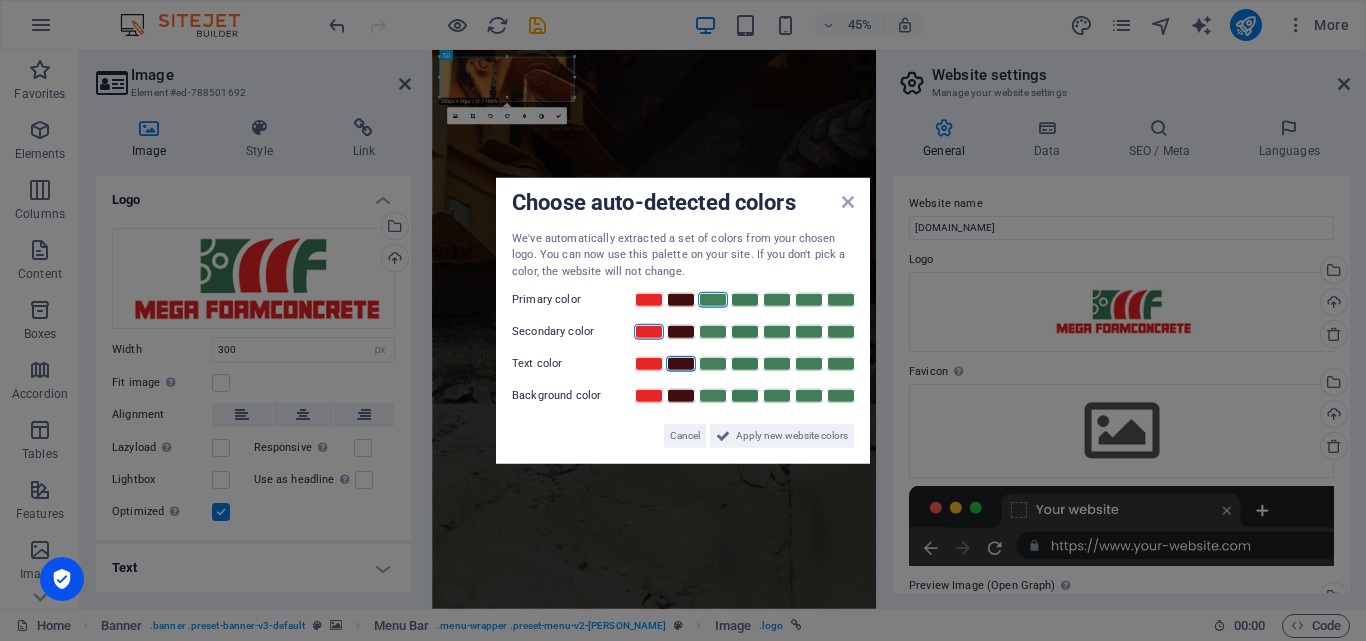 click at bounding box center (681, 364) 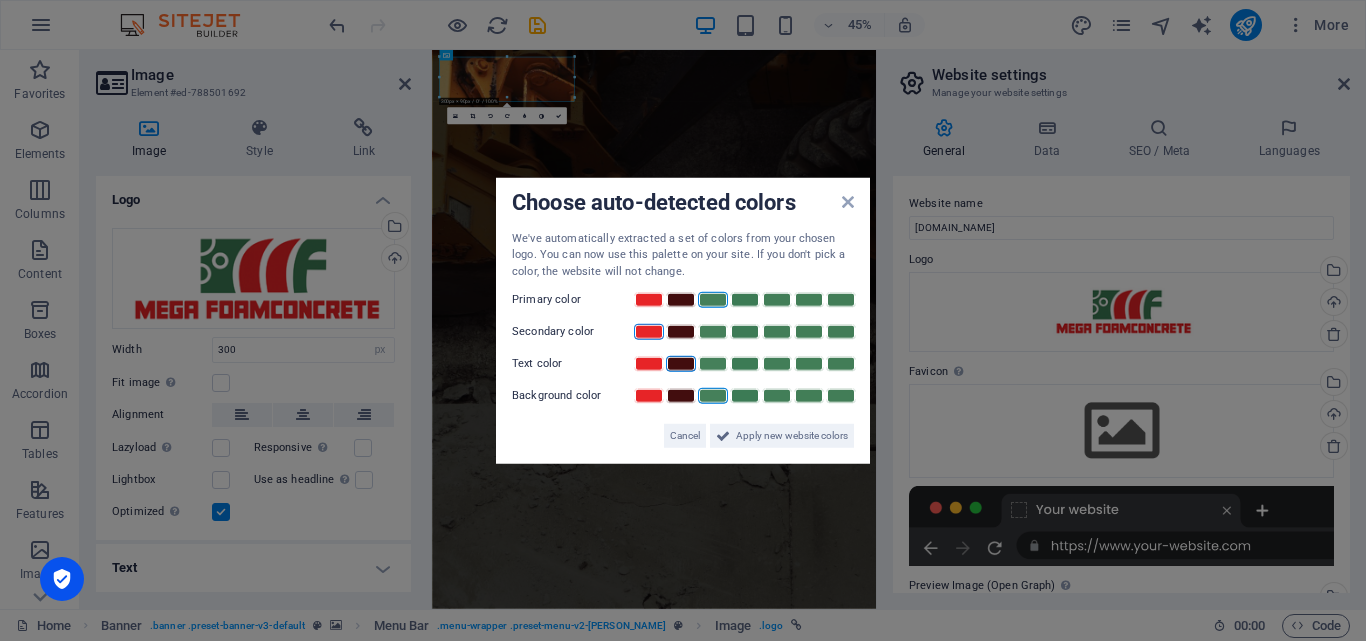 drag, startPoint x: 687, startPoint y: 397, endPoint x: 721, endPoint y: 395, distance: 34.058773 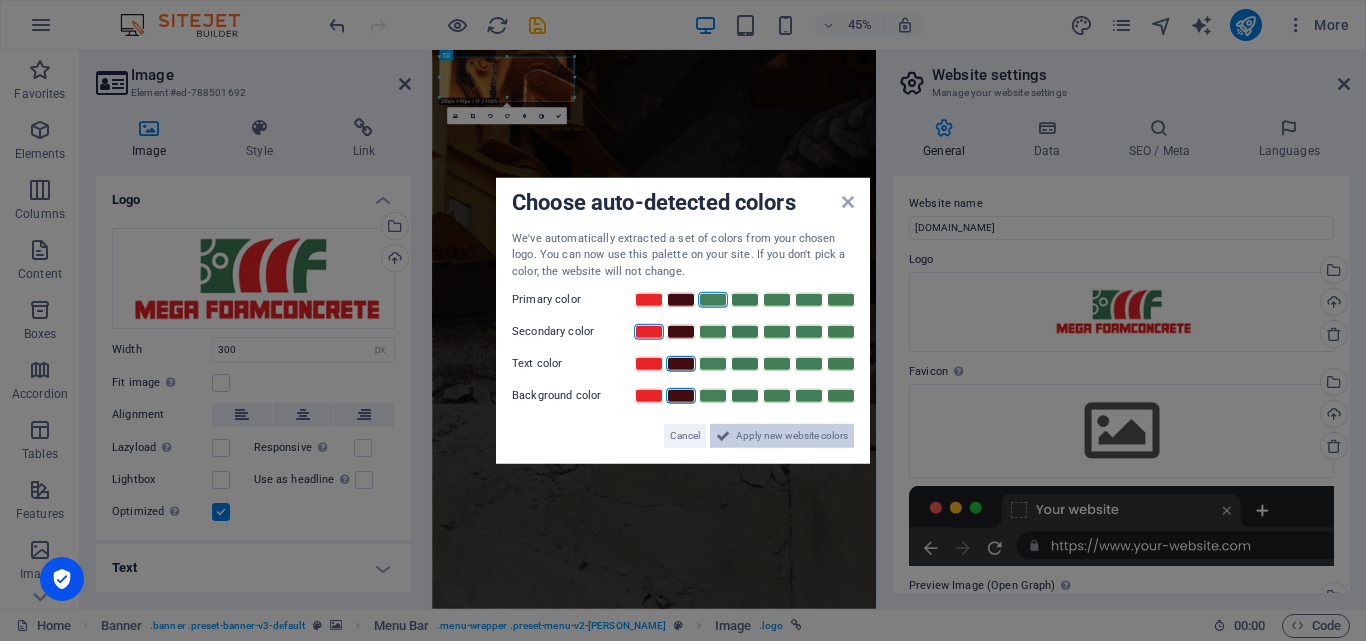 click on "Apply new website colors" at bounding box center [792, 436] 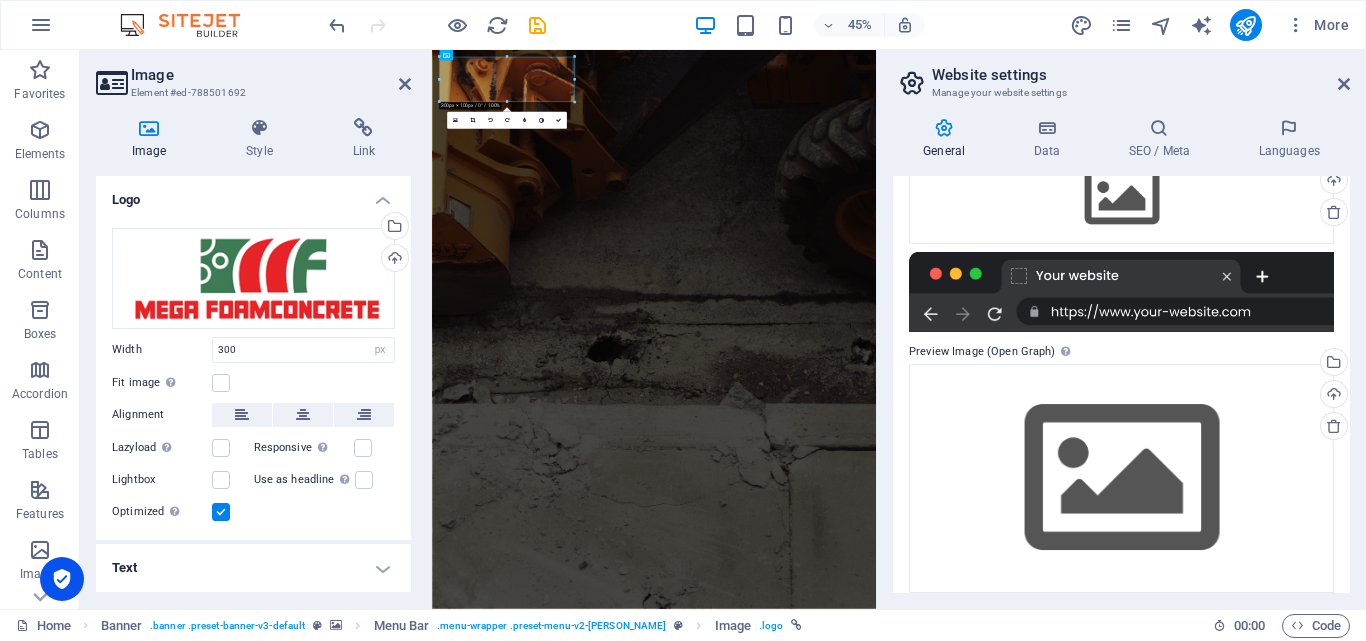 scroll, scrollTop: 250, scrollLeft: 0, axis: vertical 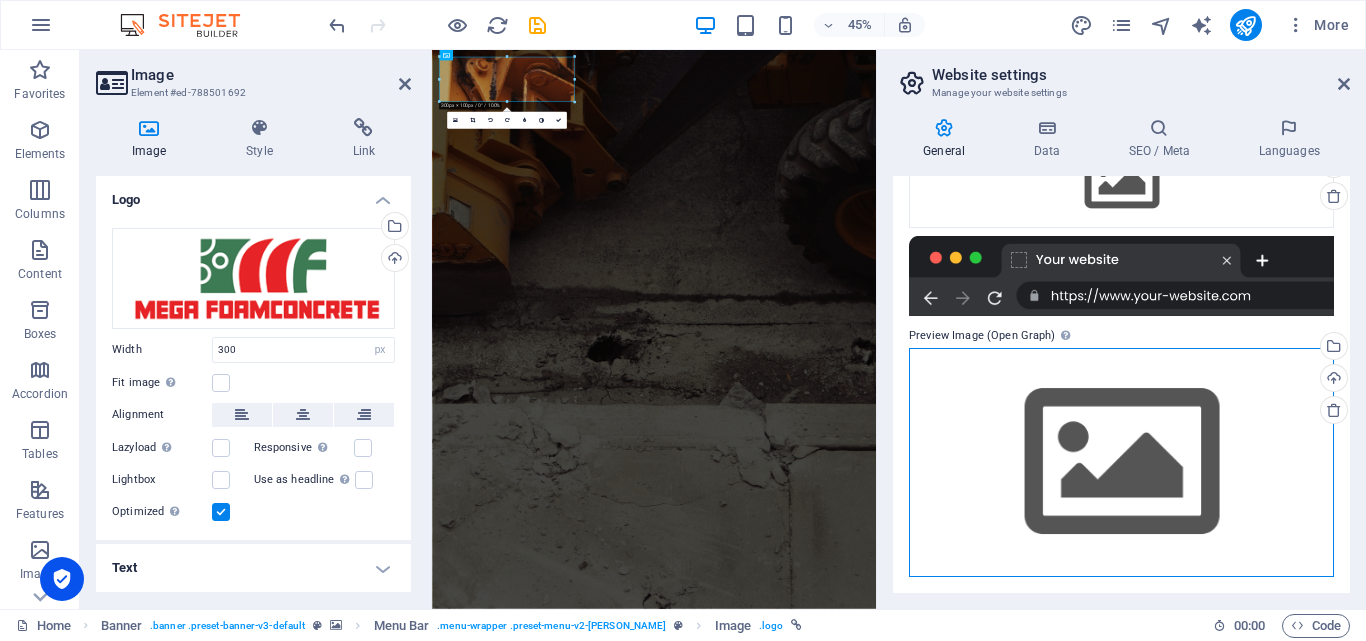 click on "Drag files here, click to choose files or select files from Files or our free stock photos & videos" at bounding box center (1121, 462) 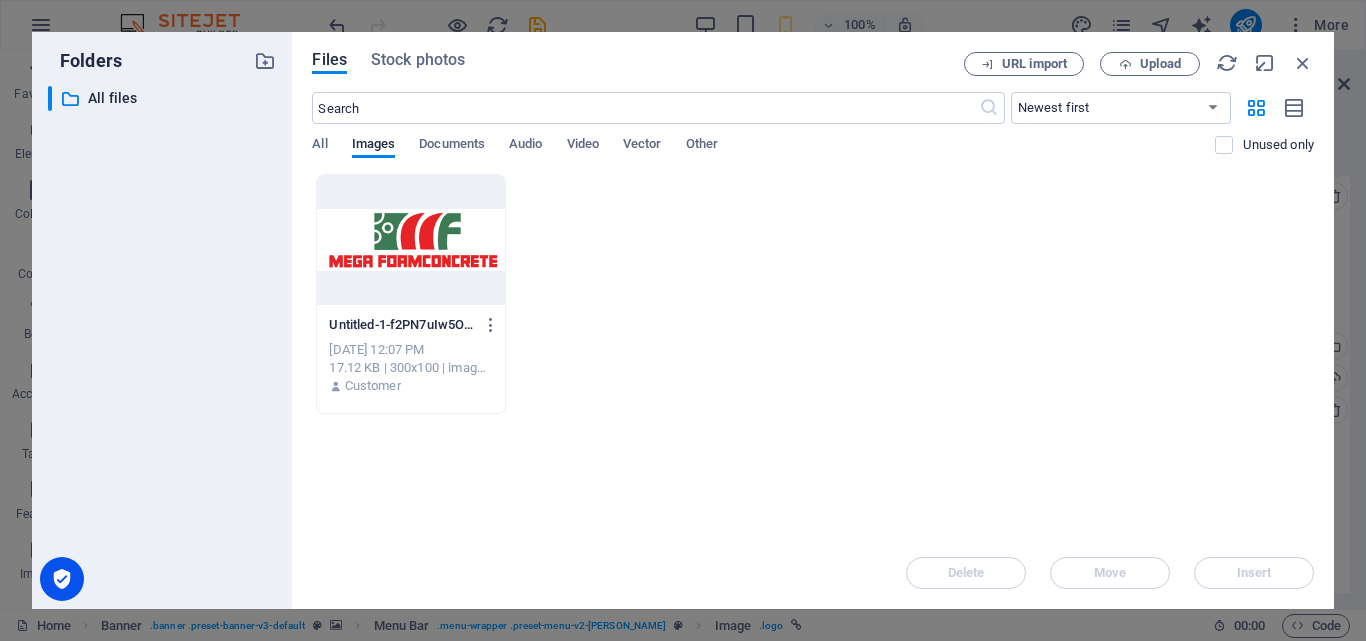 click at bounding box center [410, 240] 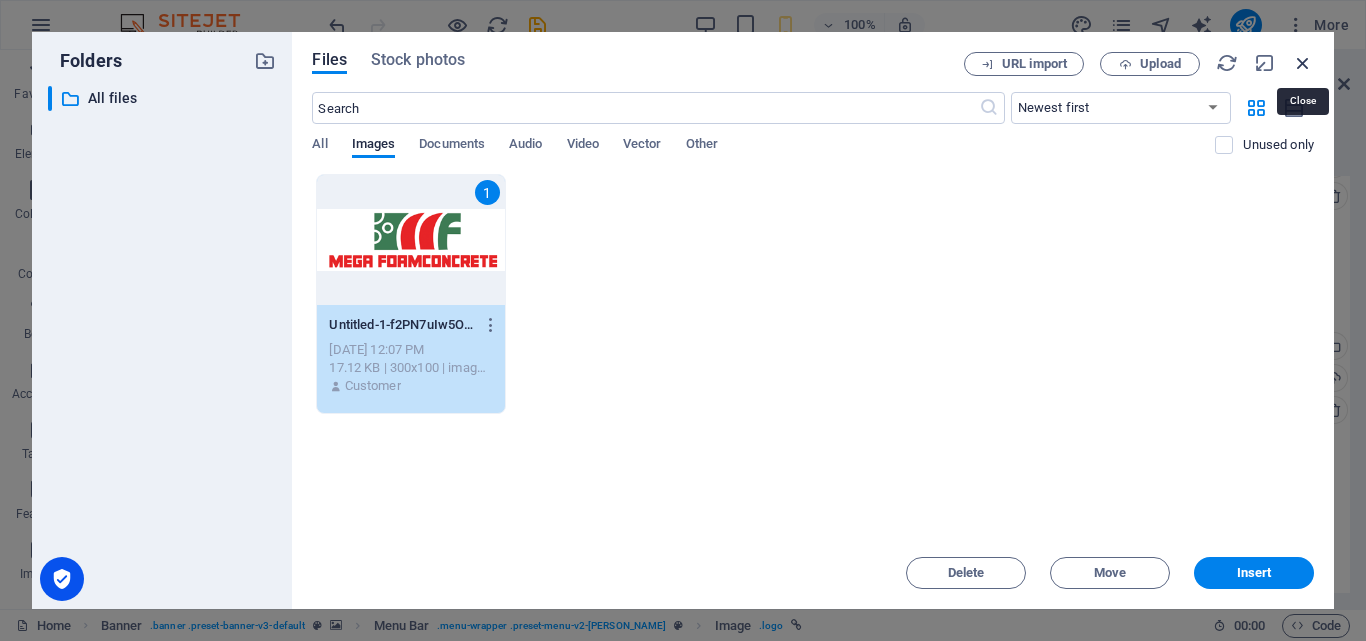 click at bounding box center [1303, 63] 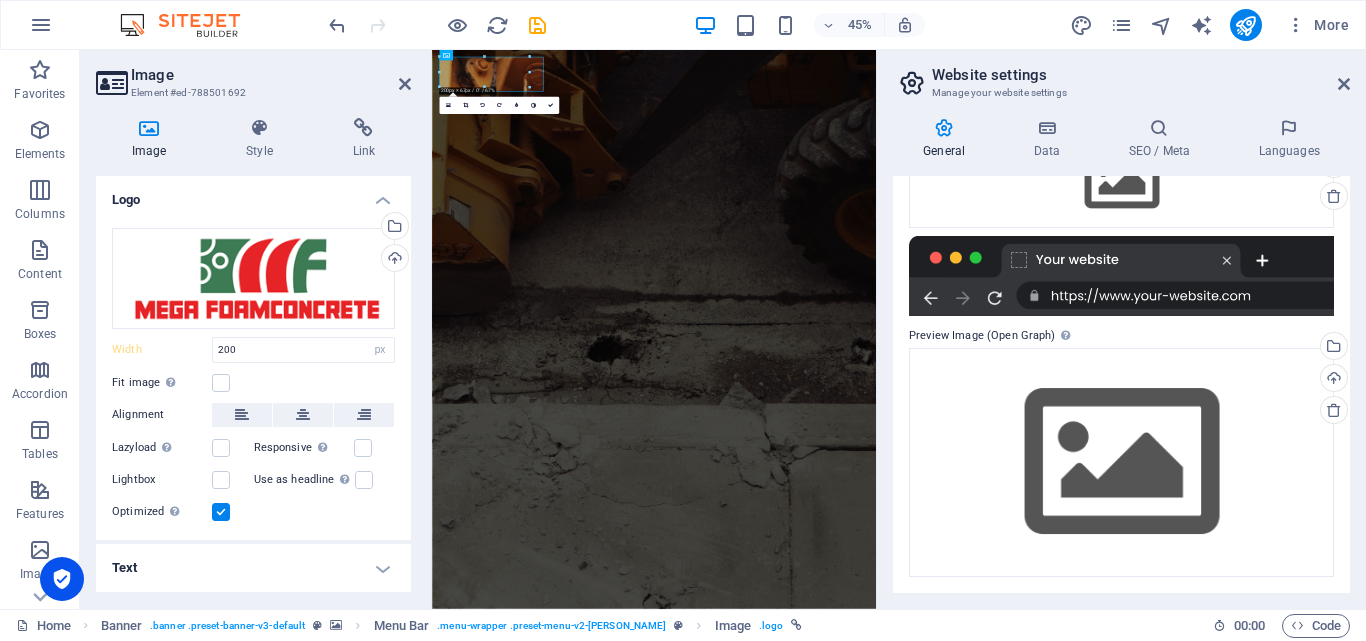 type on "300" 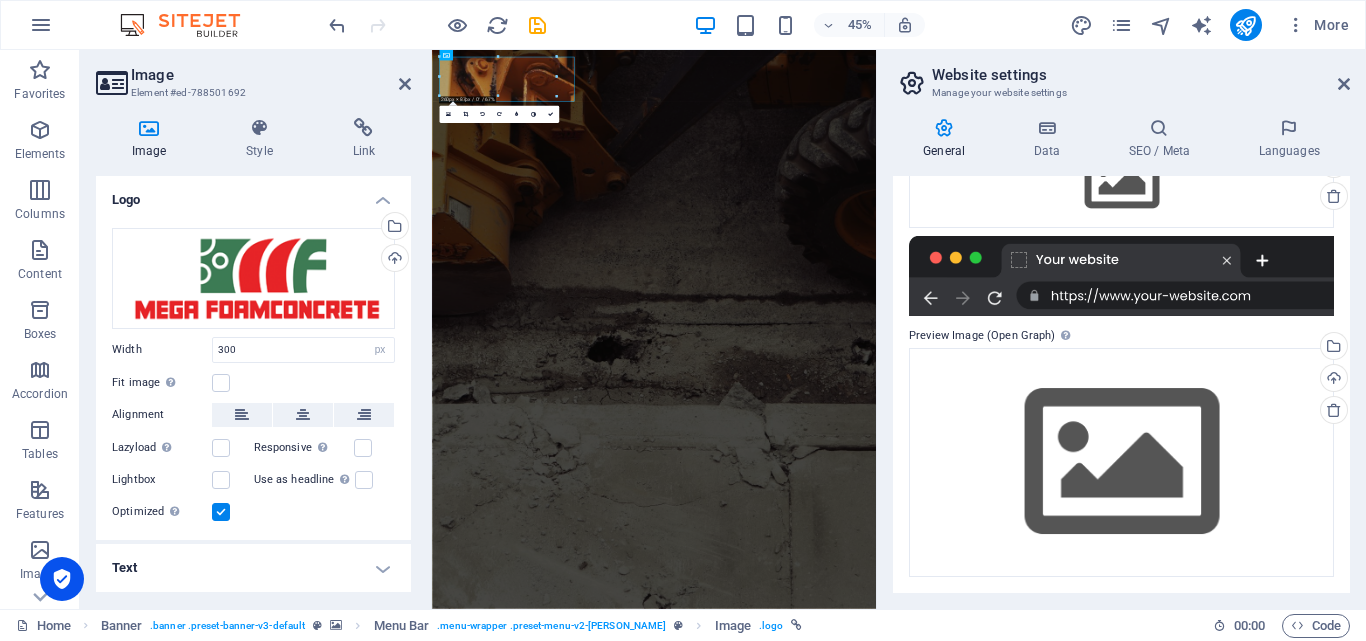 click on "More" at bounding box center (1213, 25) 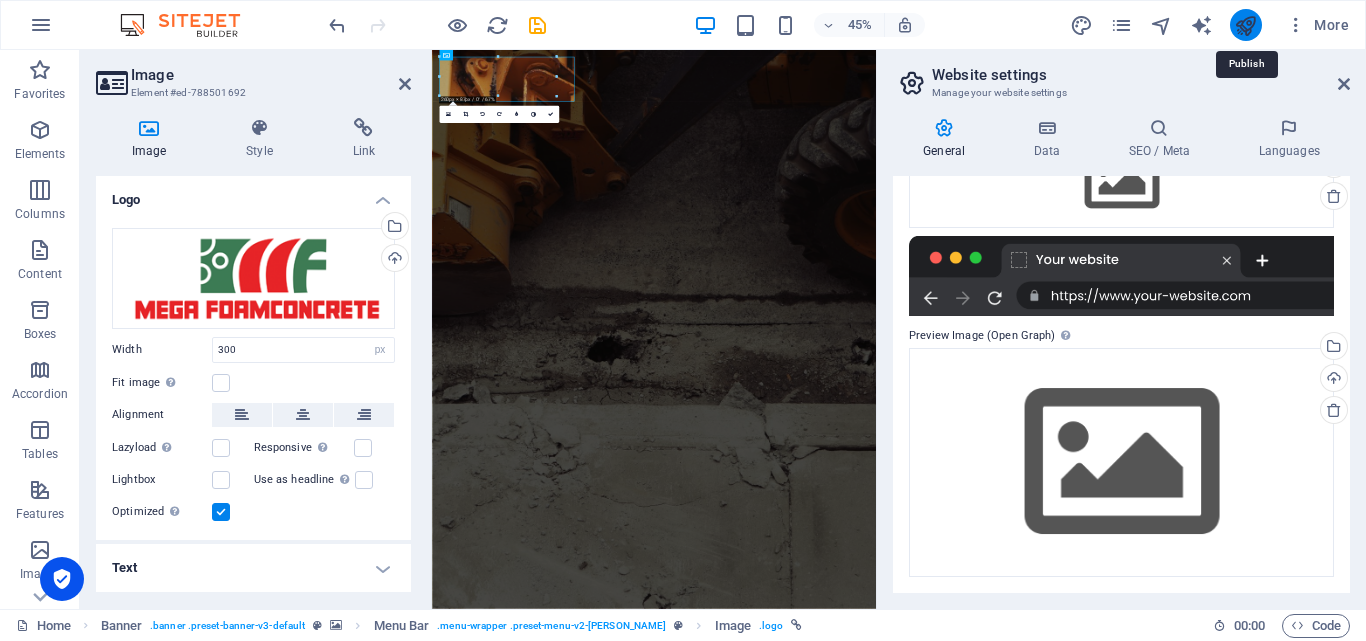 drag, startPoint x: 1239, startPoint y: 31, endPoint x: 1103, endPoint y: 3, distance: 138.85243 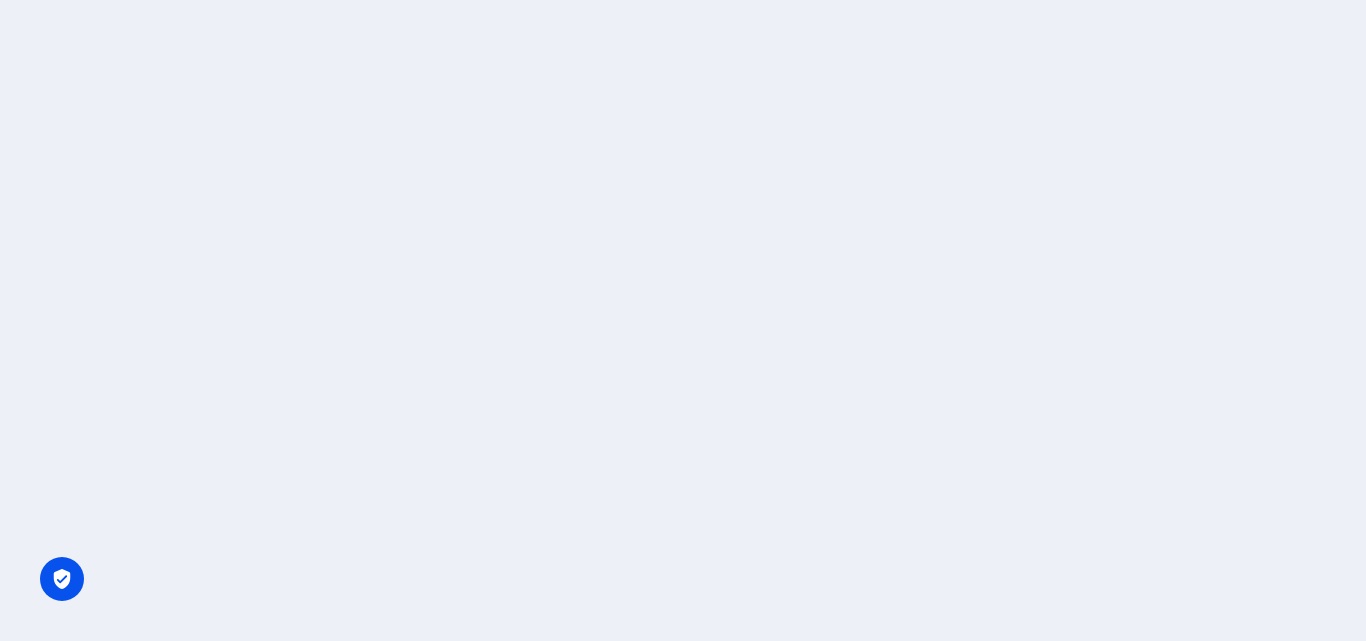 scroll, scrollTop: 0, scrollLeft: 0, axis: both 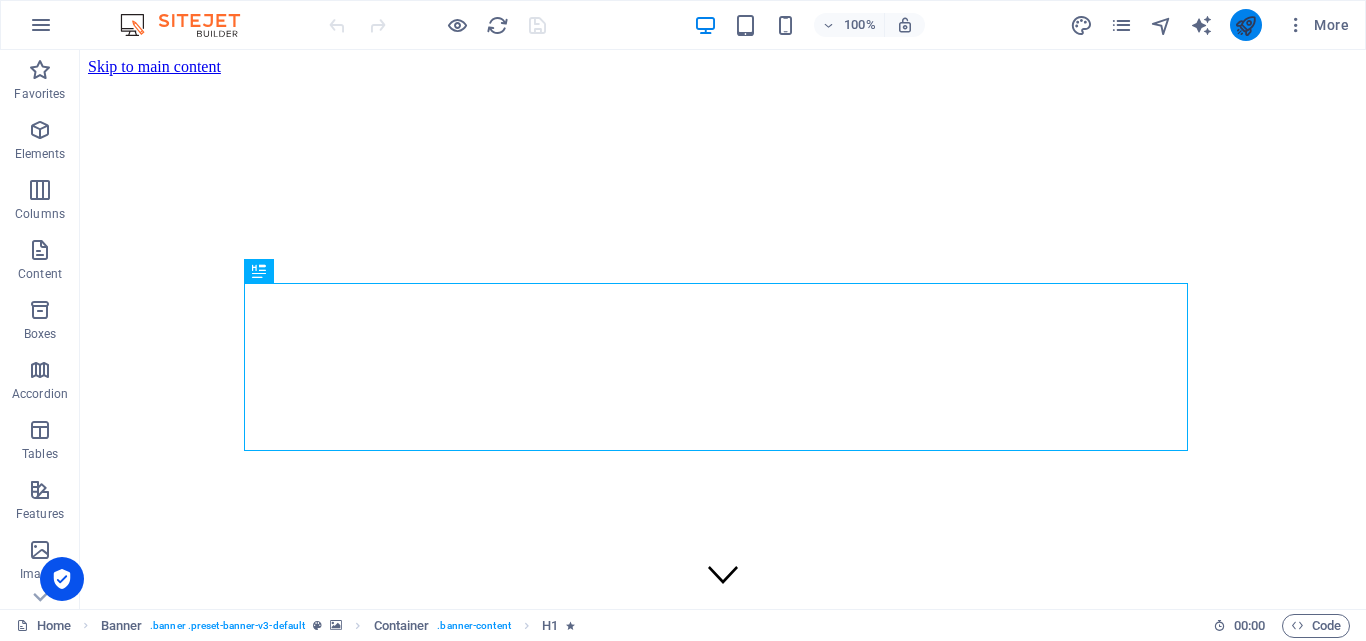 click at bounding box center (1245, 25) 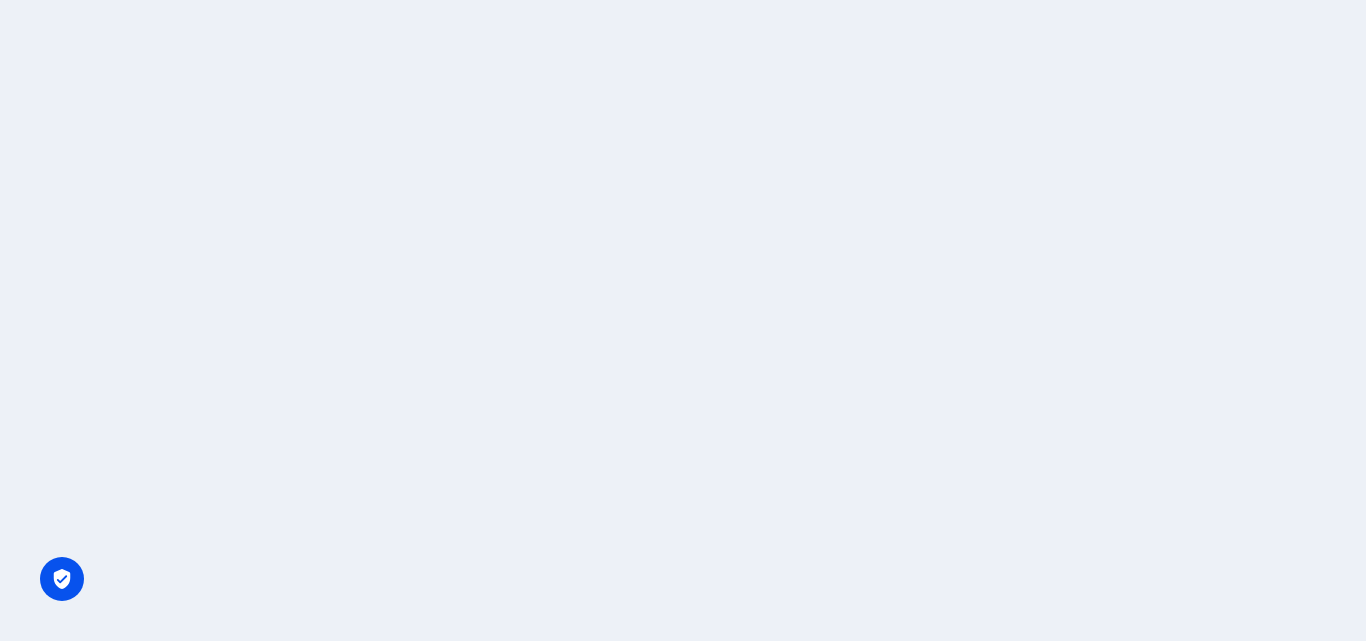scroll, scrollTop: 0, scrollLeft: 0, axis: both 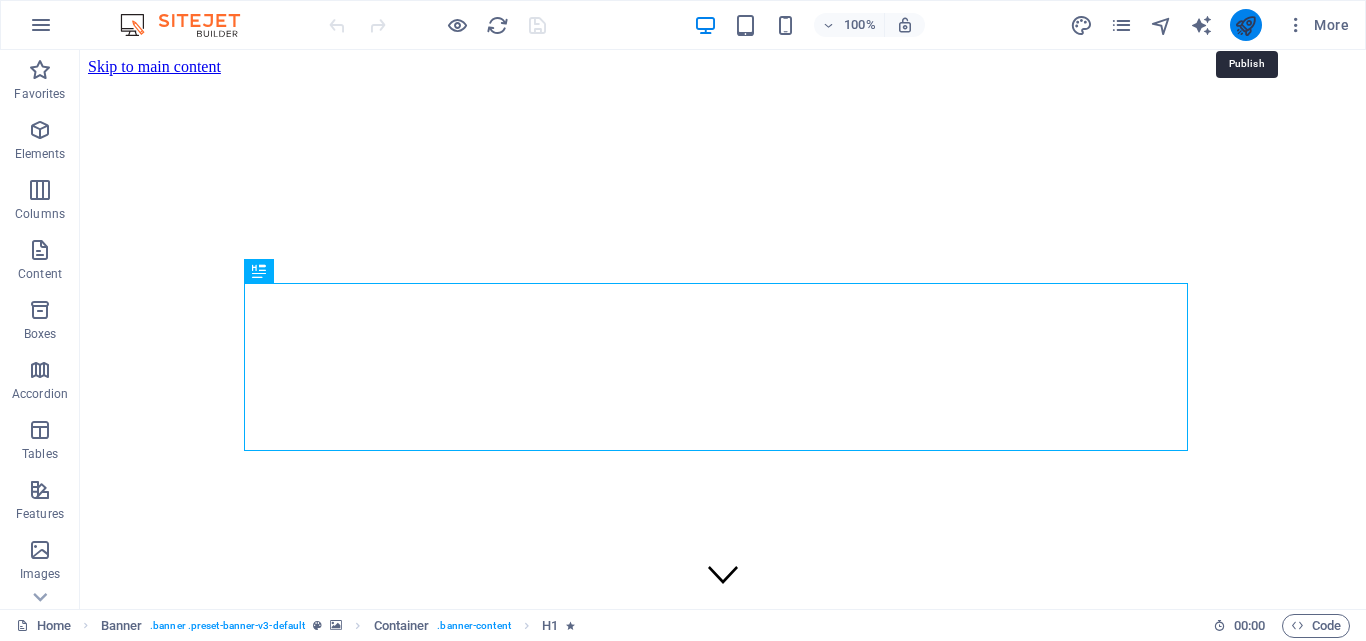 click at bounding box center [1245, 25] 